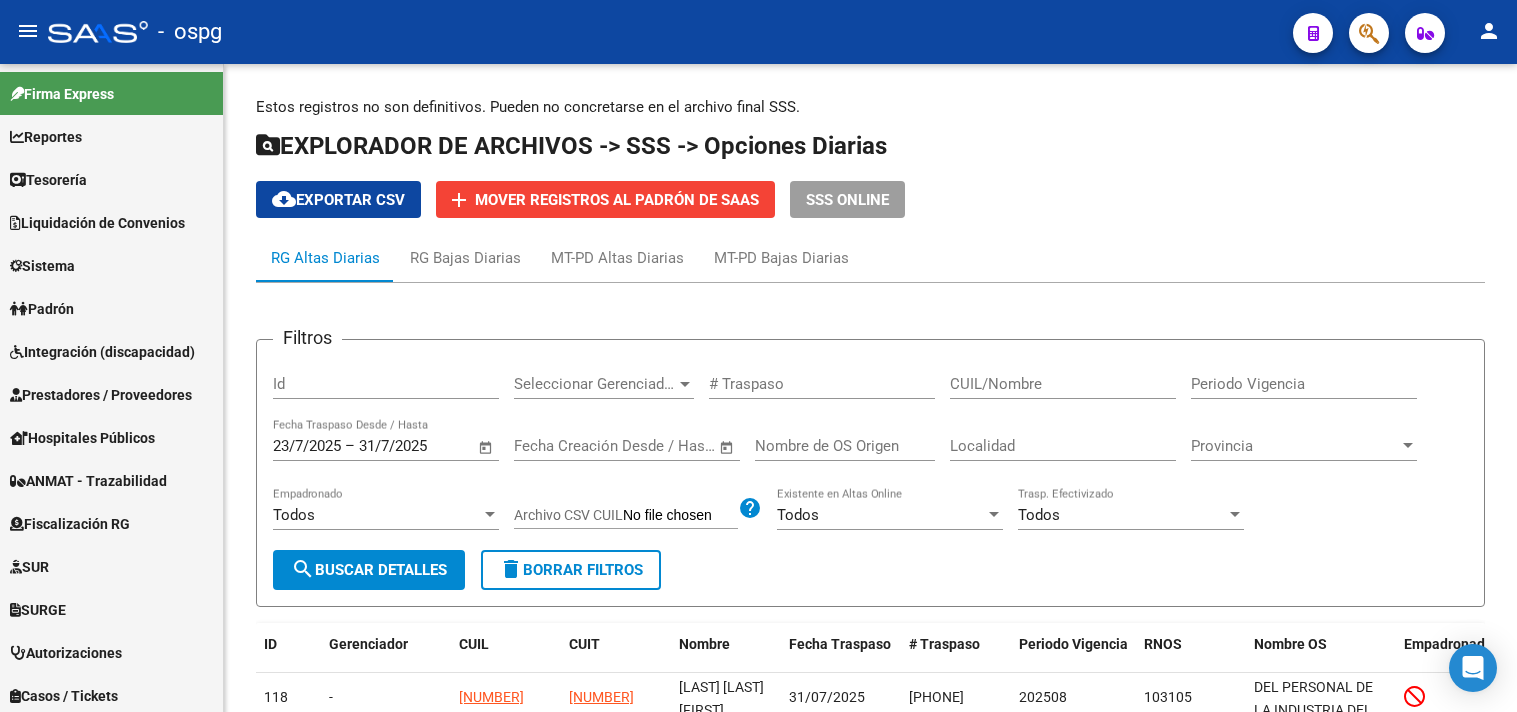 scroll, scrollTop: 0, scrollLeft: 0, axis: both 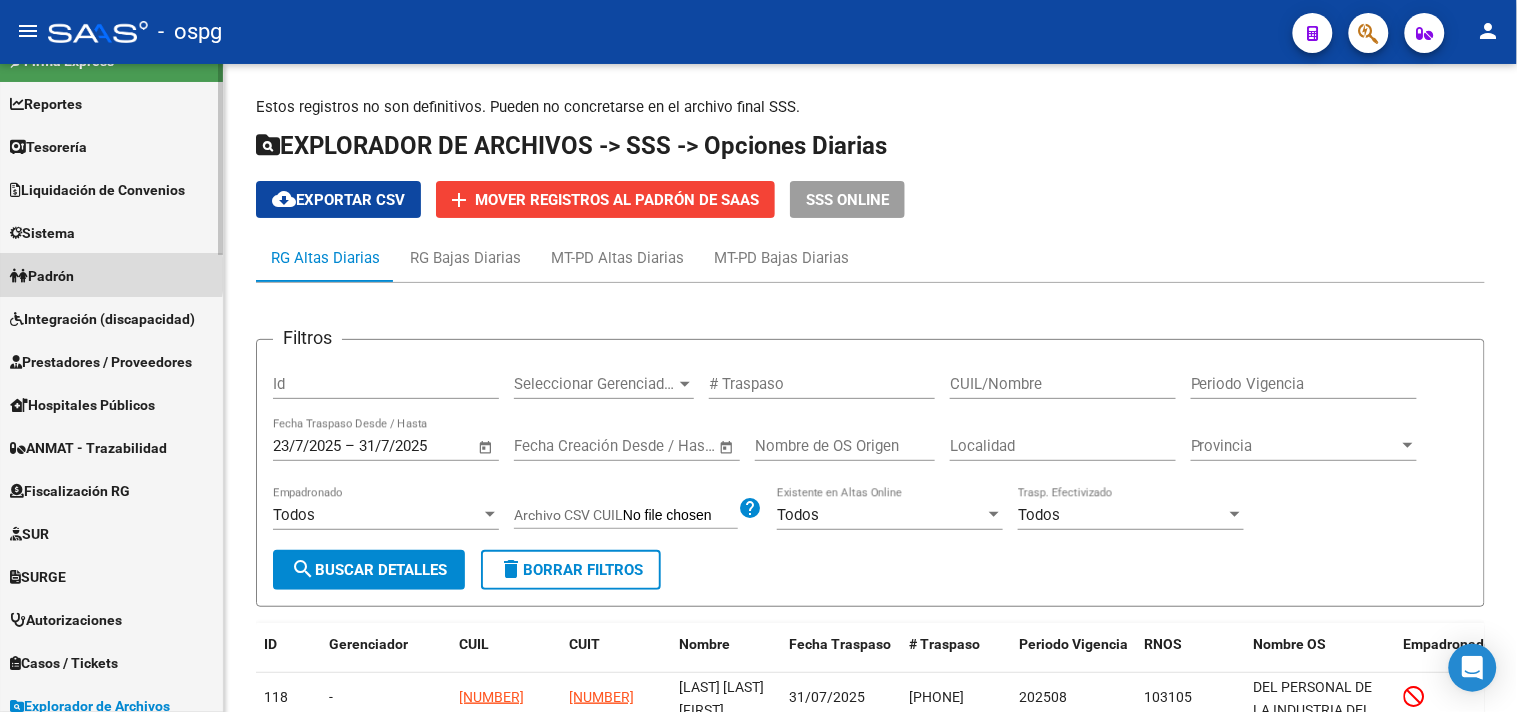 click on "Padrón" at bounding box center (42, 276) 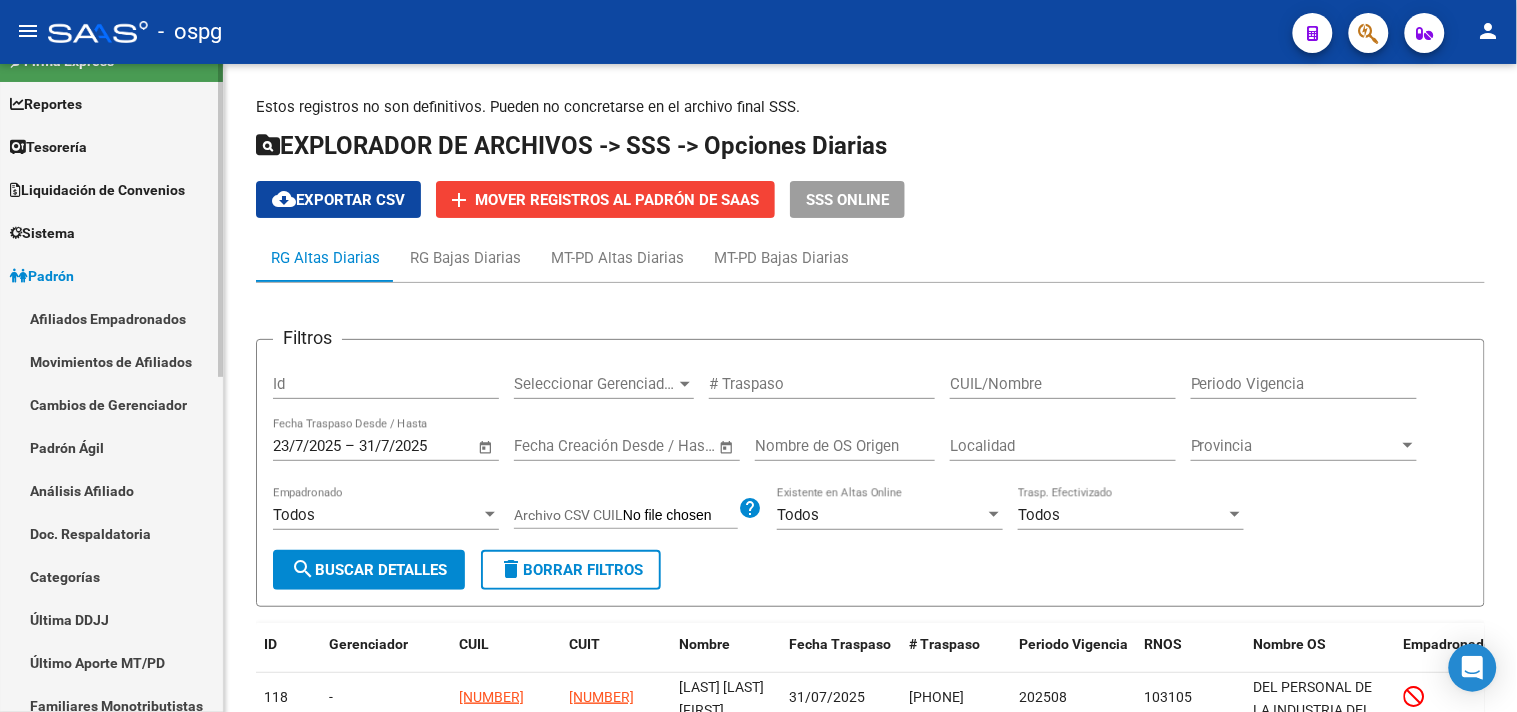 click on "Análisis Afiliado" at bounding box center [111, 490] 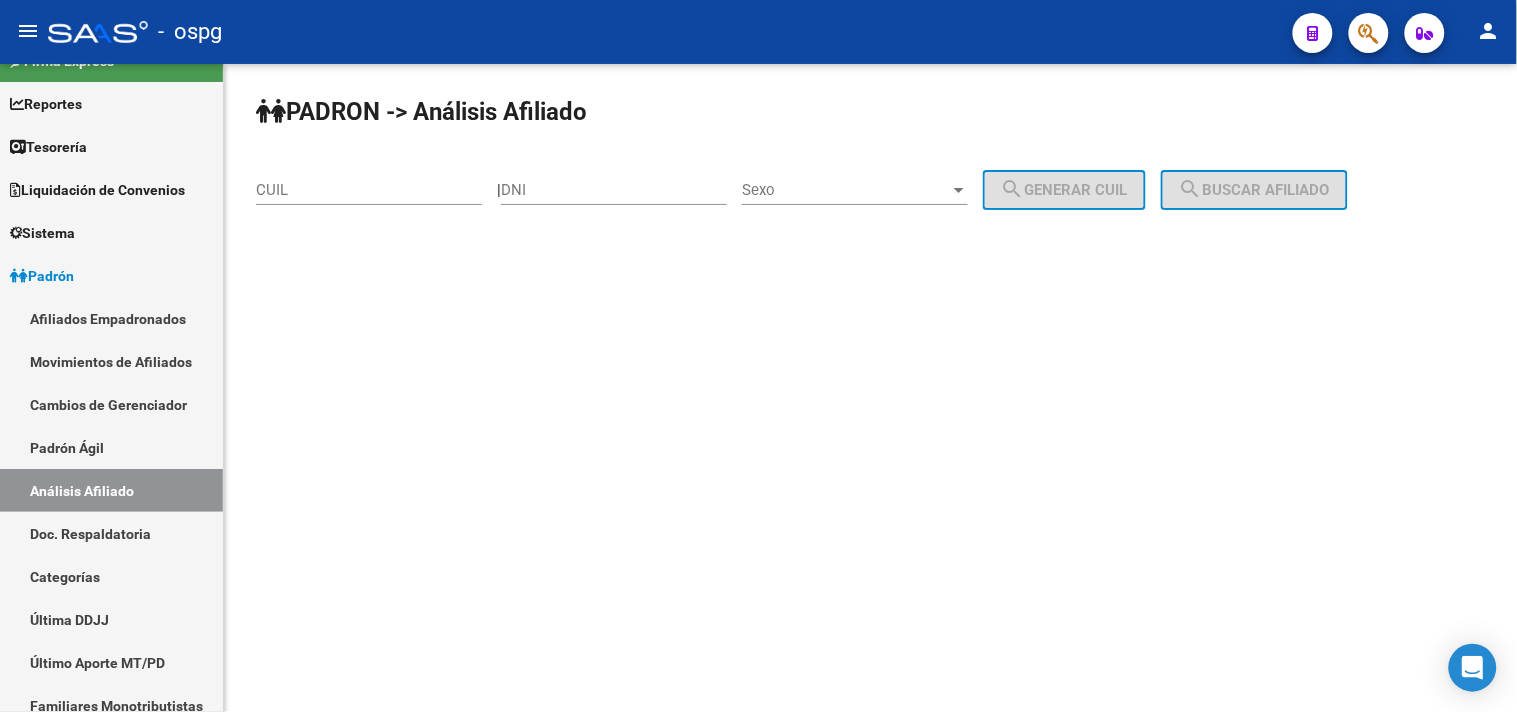 click on "CUIL" 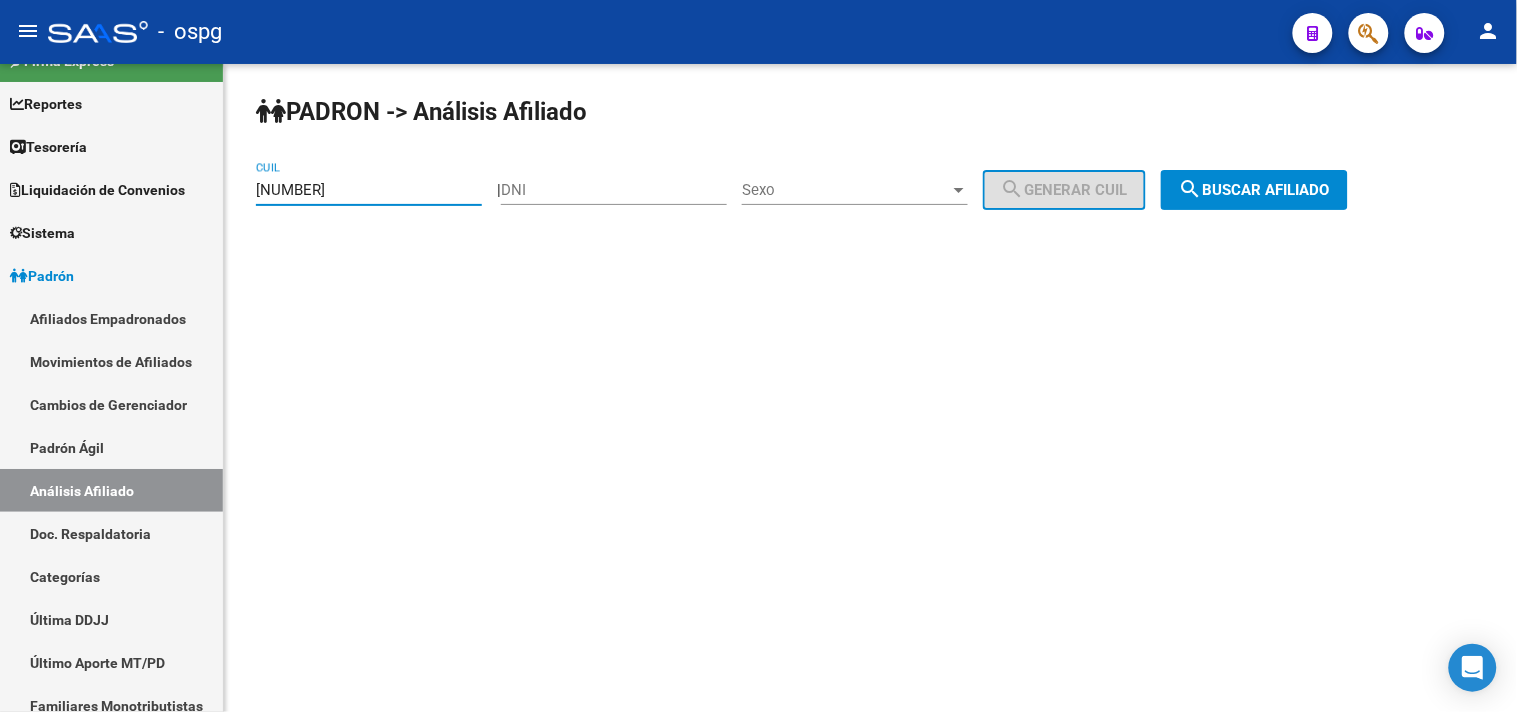 type on "[NUMBER]" 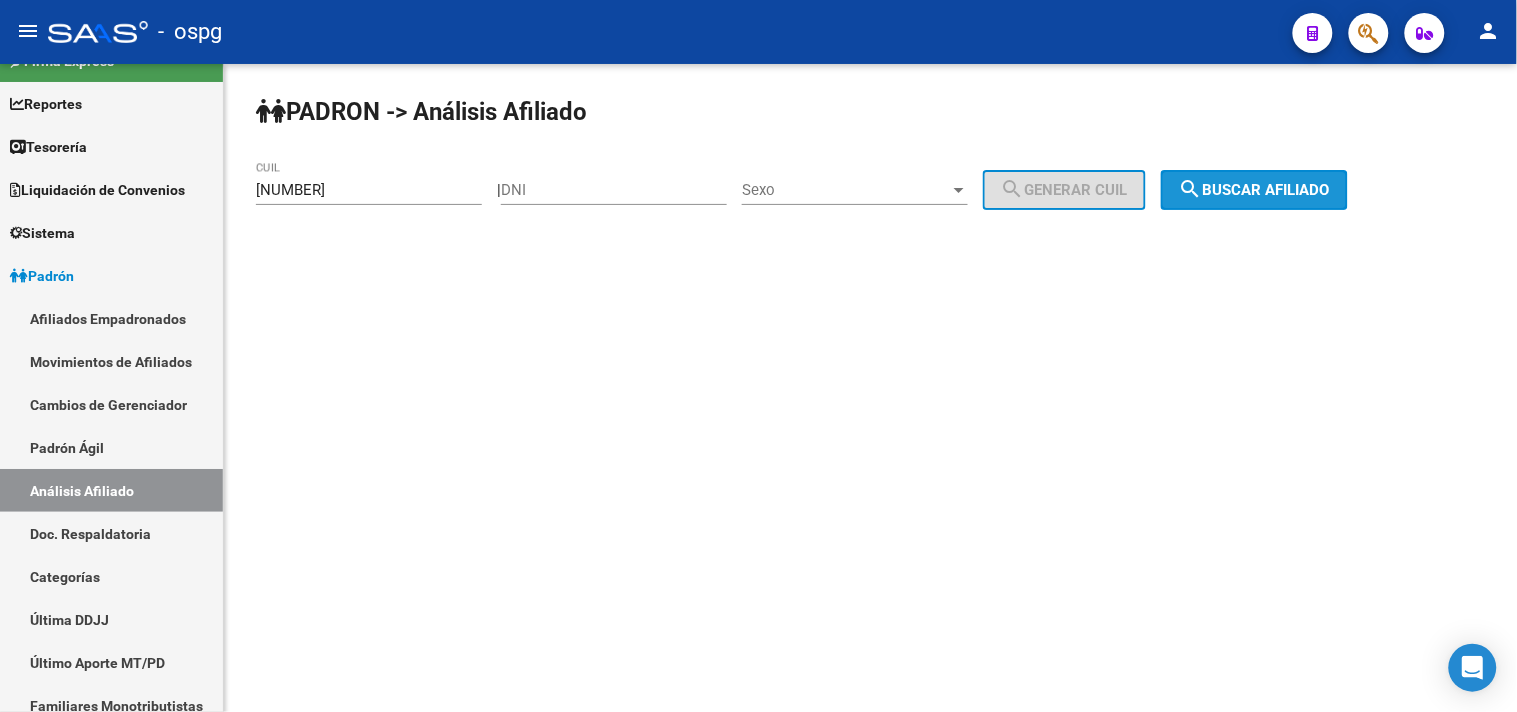 click on "search  Buscar afiliado" 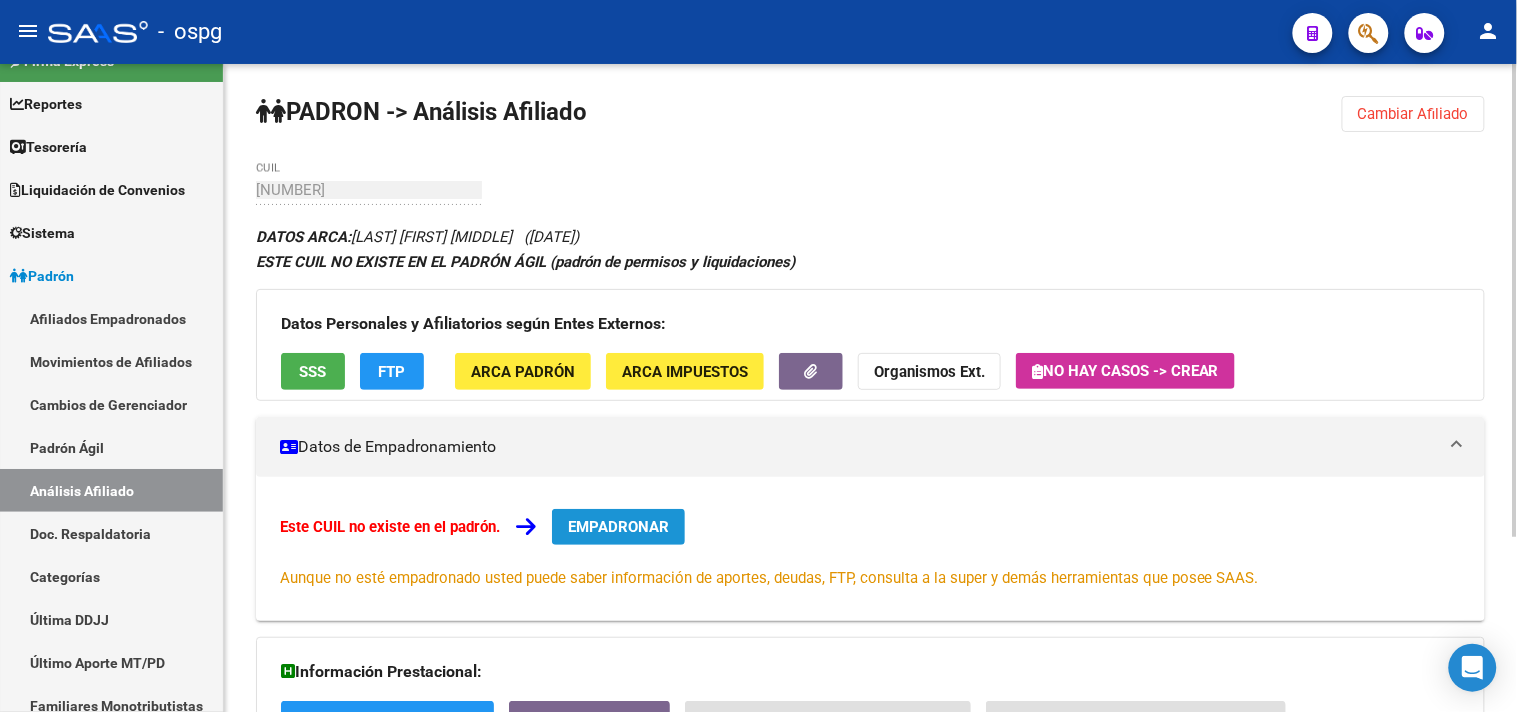 click on "EMPADRONAR" at bounding box center (618, 527) 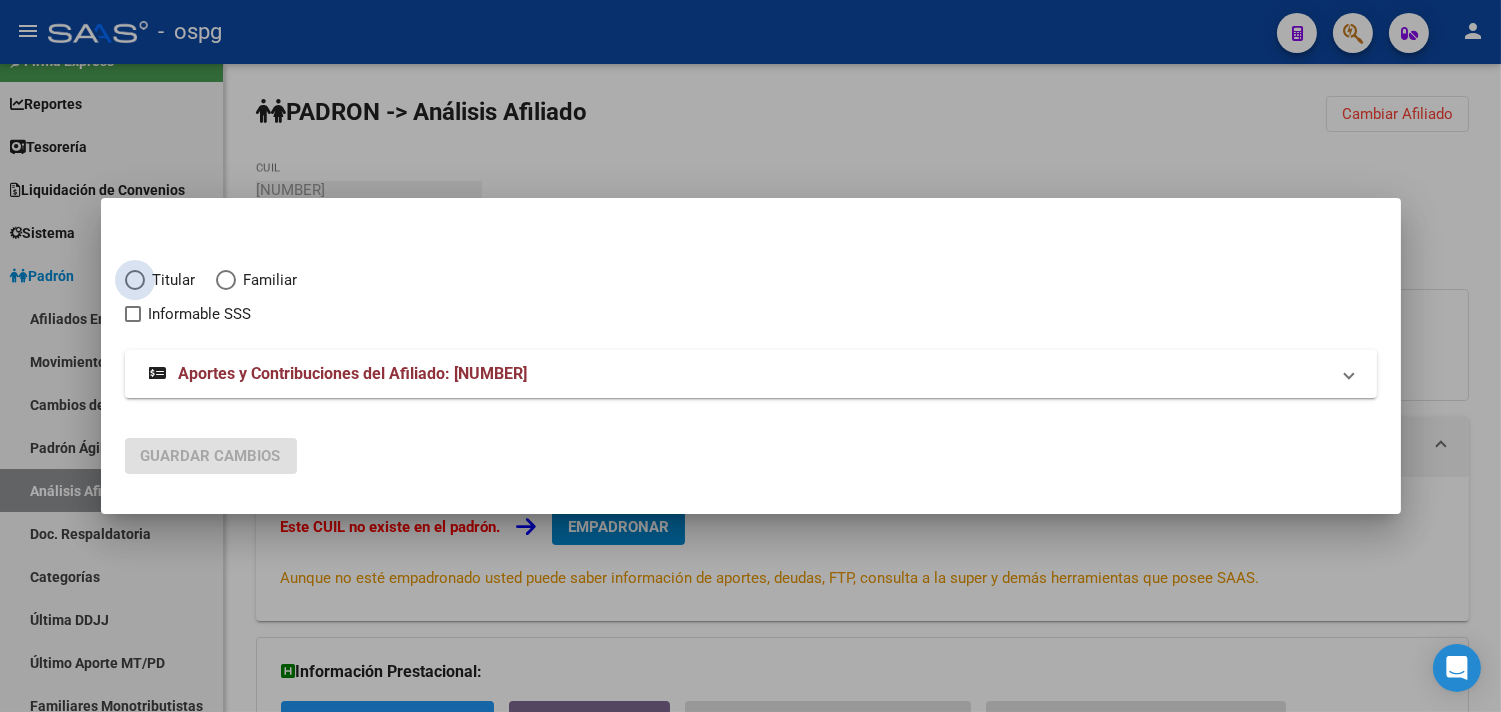 click at bounding box center (135, 280) 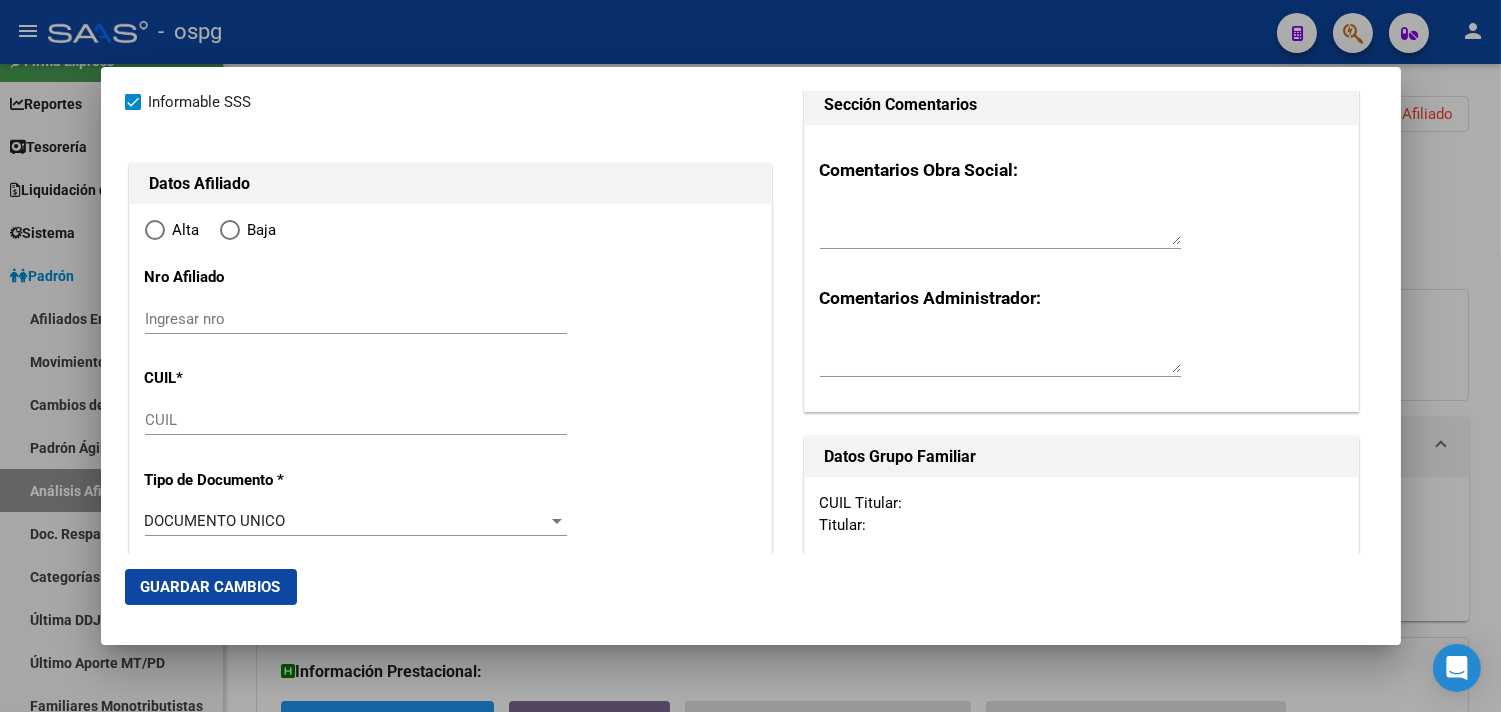 type on "[NUMBER]" 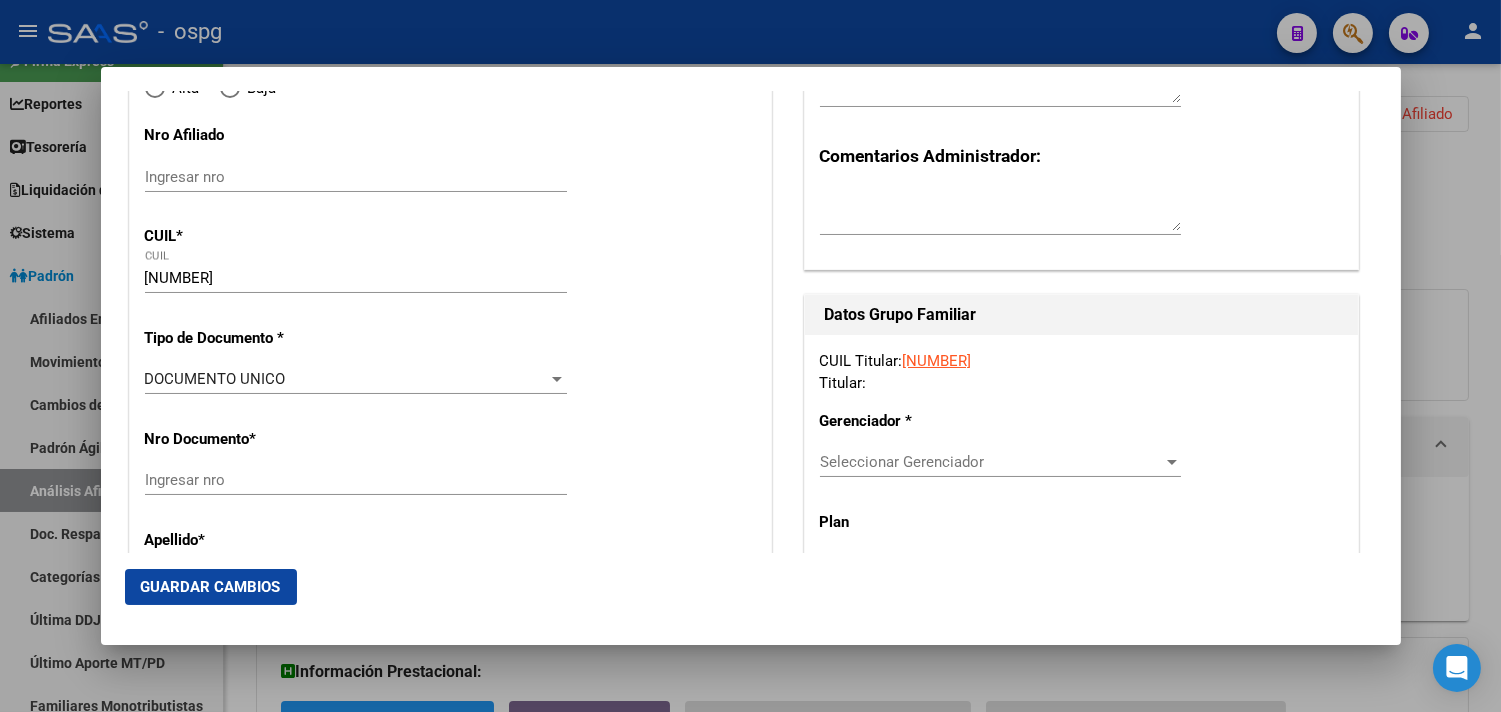 type on "[NUMBER]" 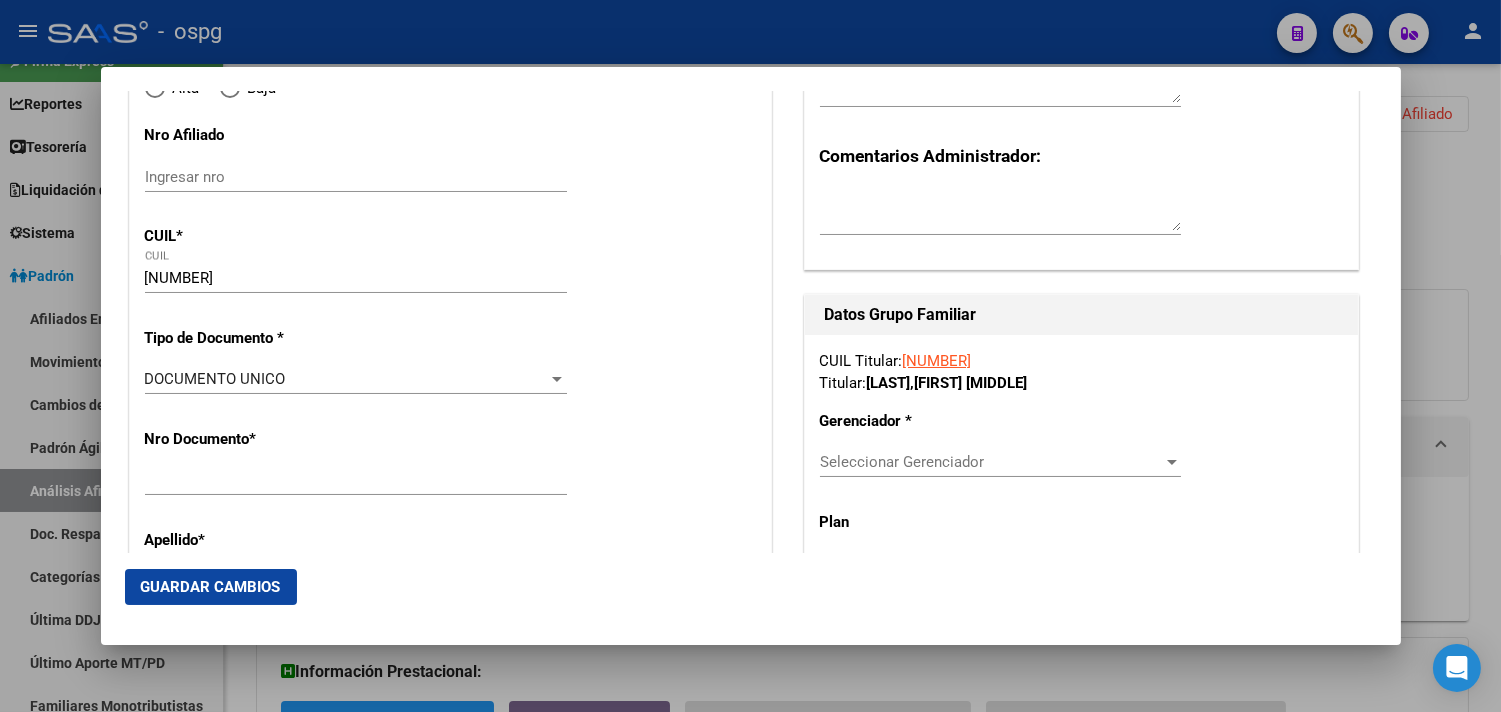 radio on "true" 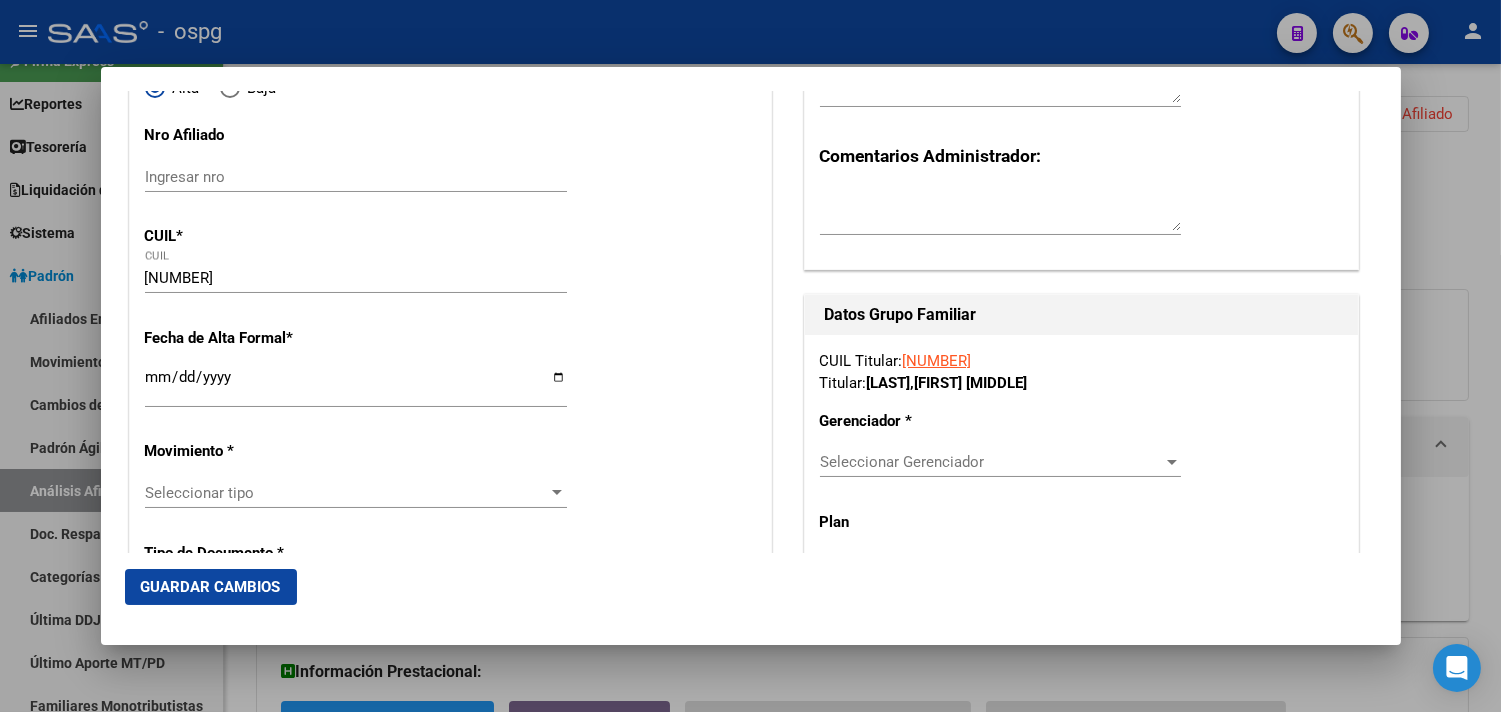 scroll, scrollTop: 333, scrollLeft: 0, axis: vertical 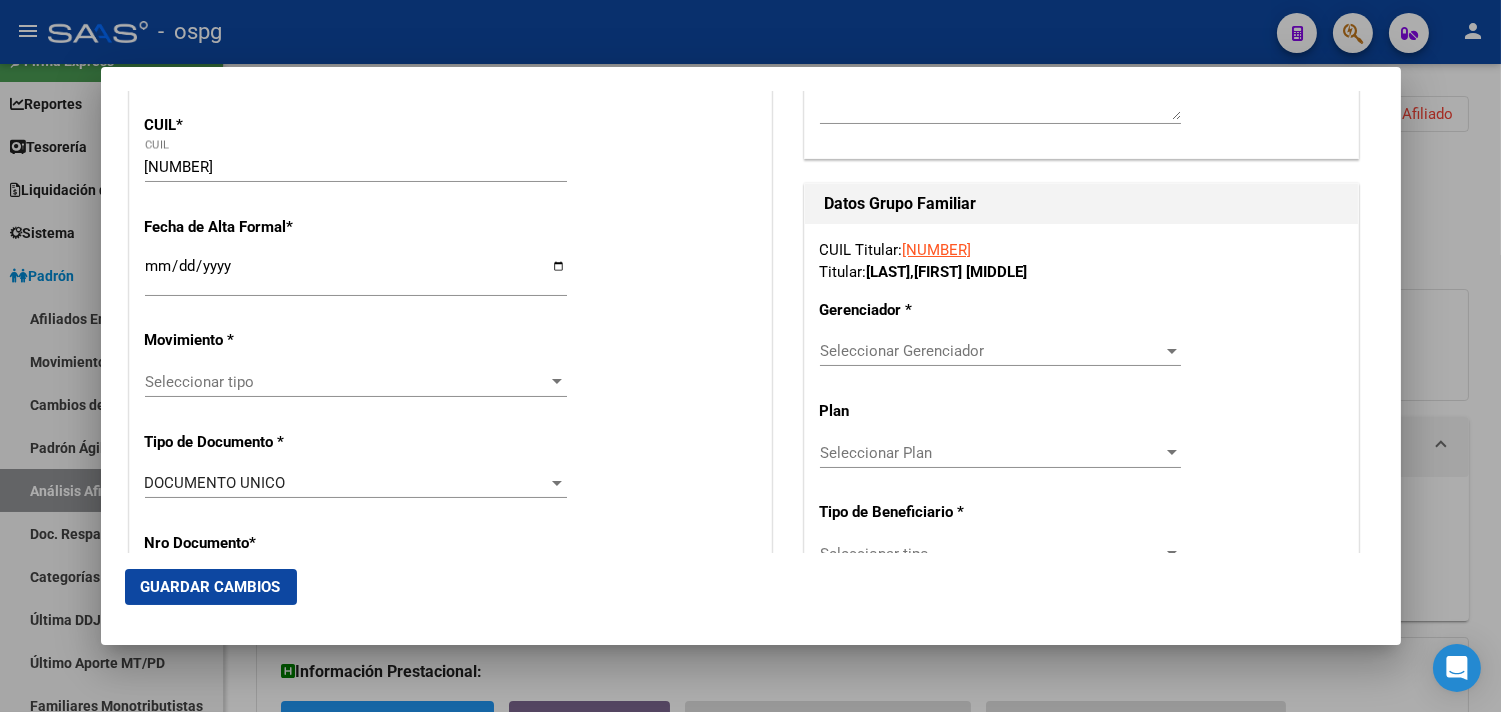 click on "Ingresar fecha" at bounding box center [356, 274] 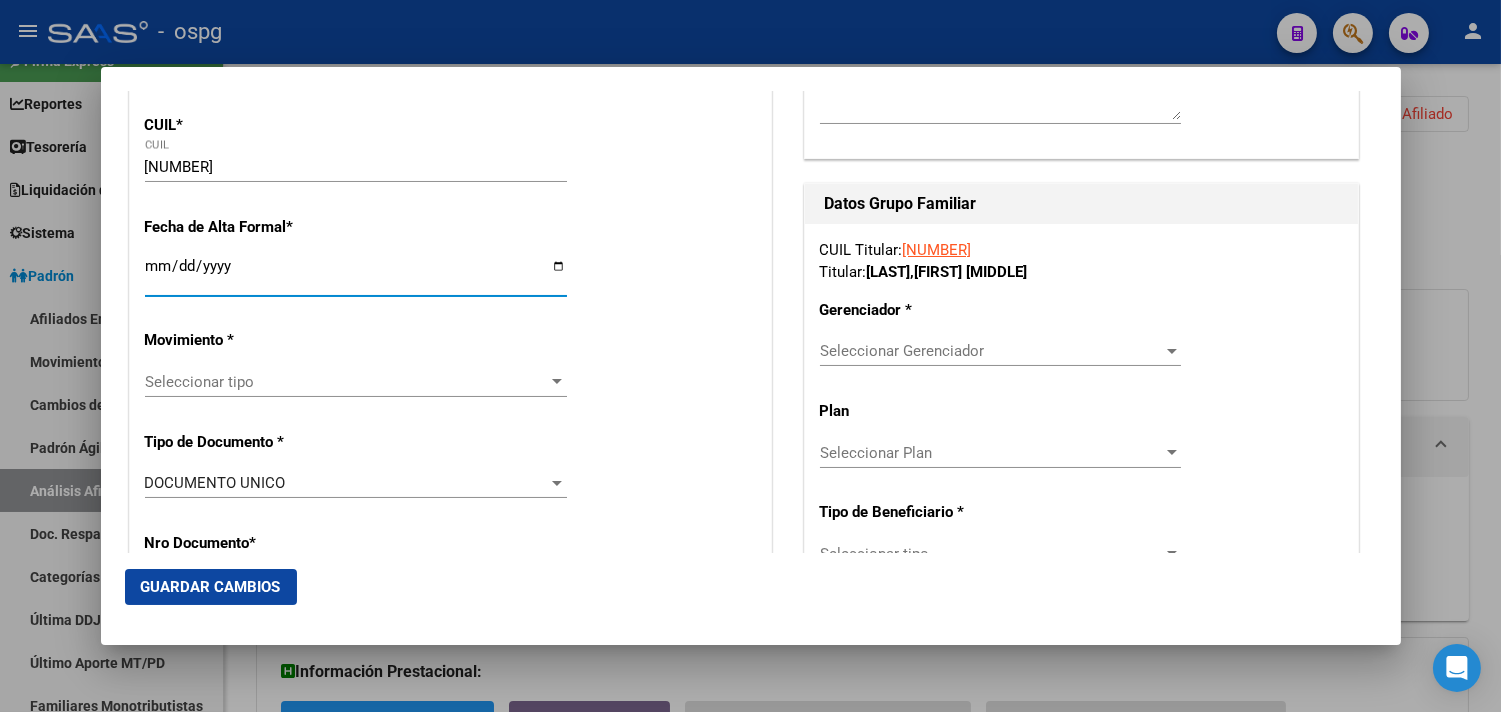 type on "2025-08-05" 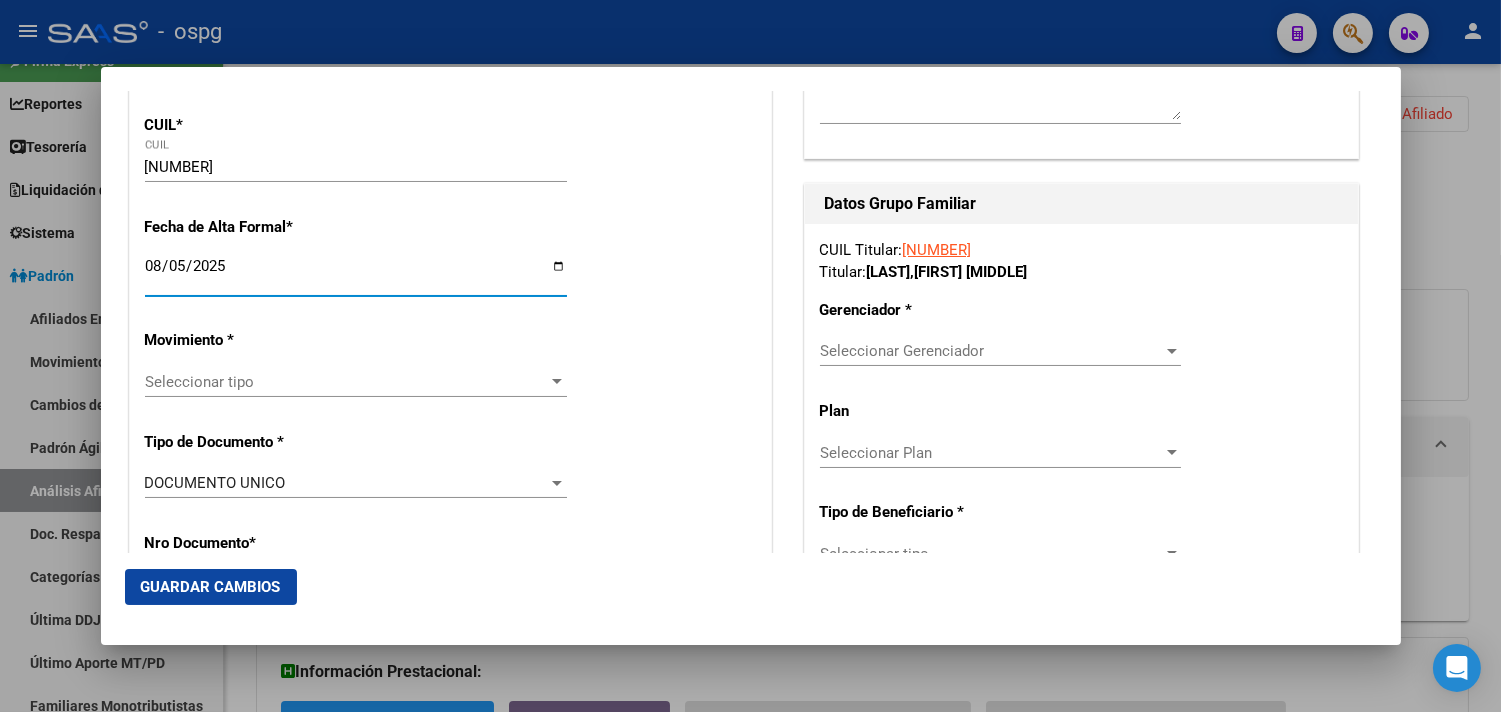 click on "Seleccionar tipo" at bounding box center [347, 382] 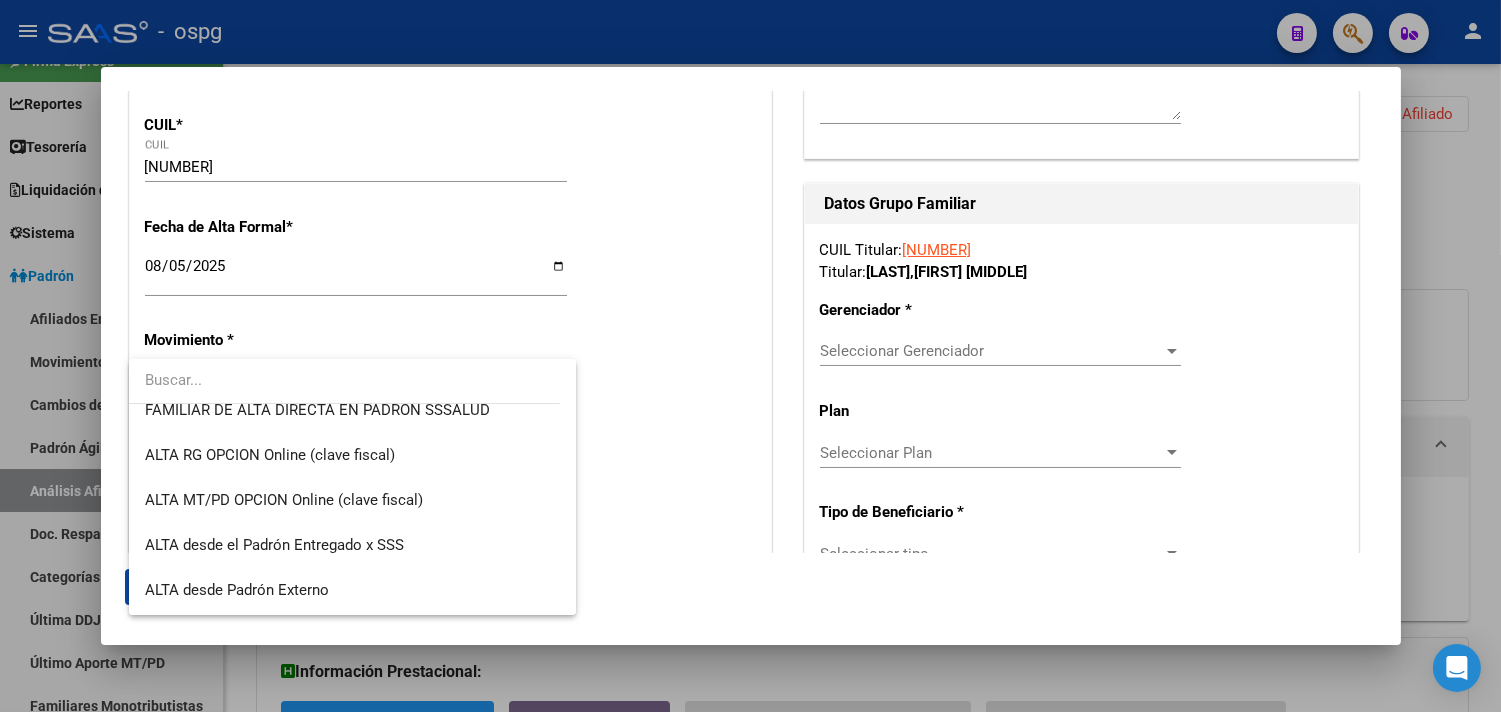 scroll, scrollTop: 355, scrollLeft: 0, axis: vertical 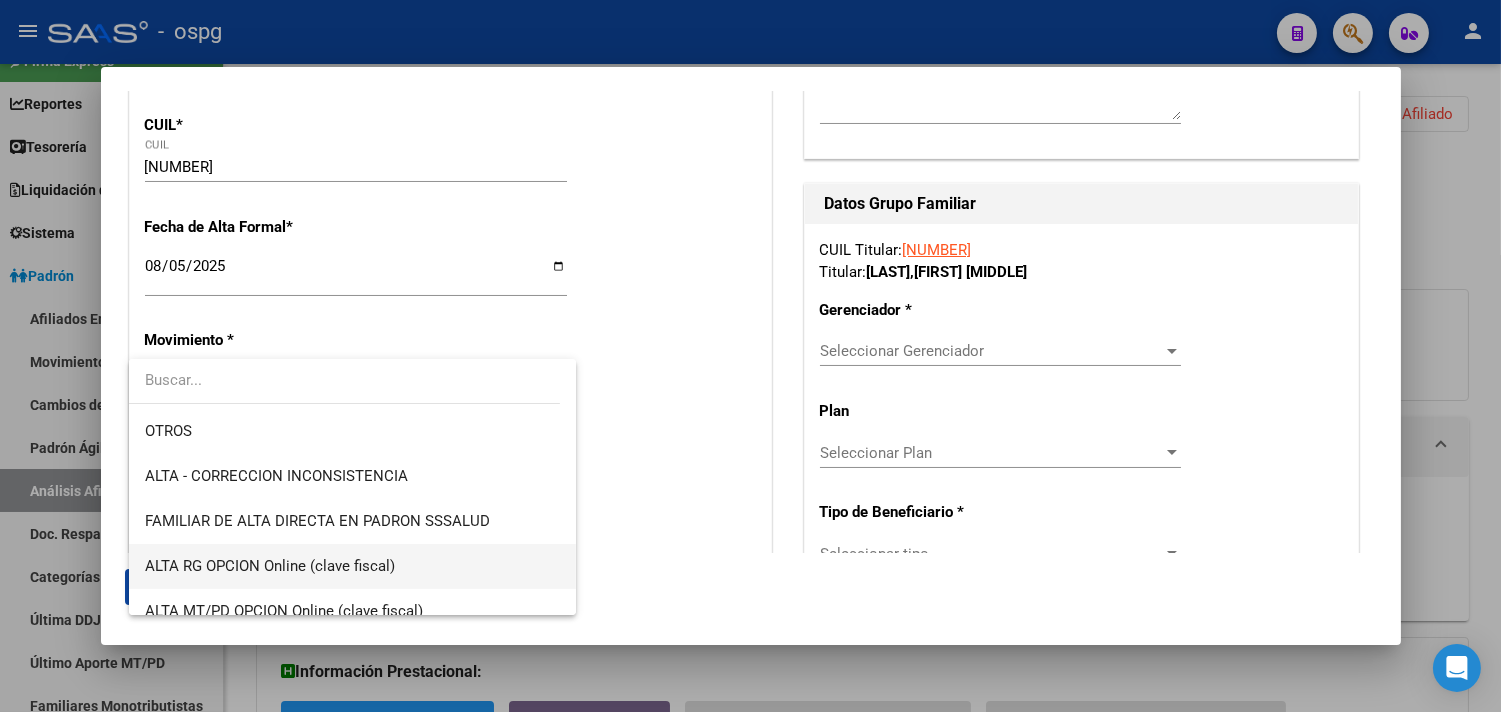 click on "ALTA RG OPCION Online (clave fiscal)" at bounding box center [352, 566] 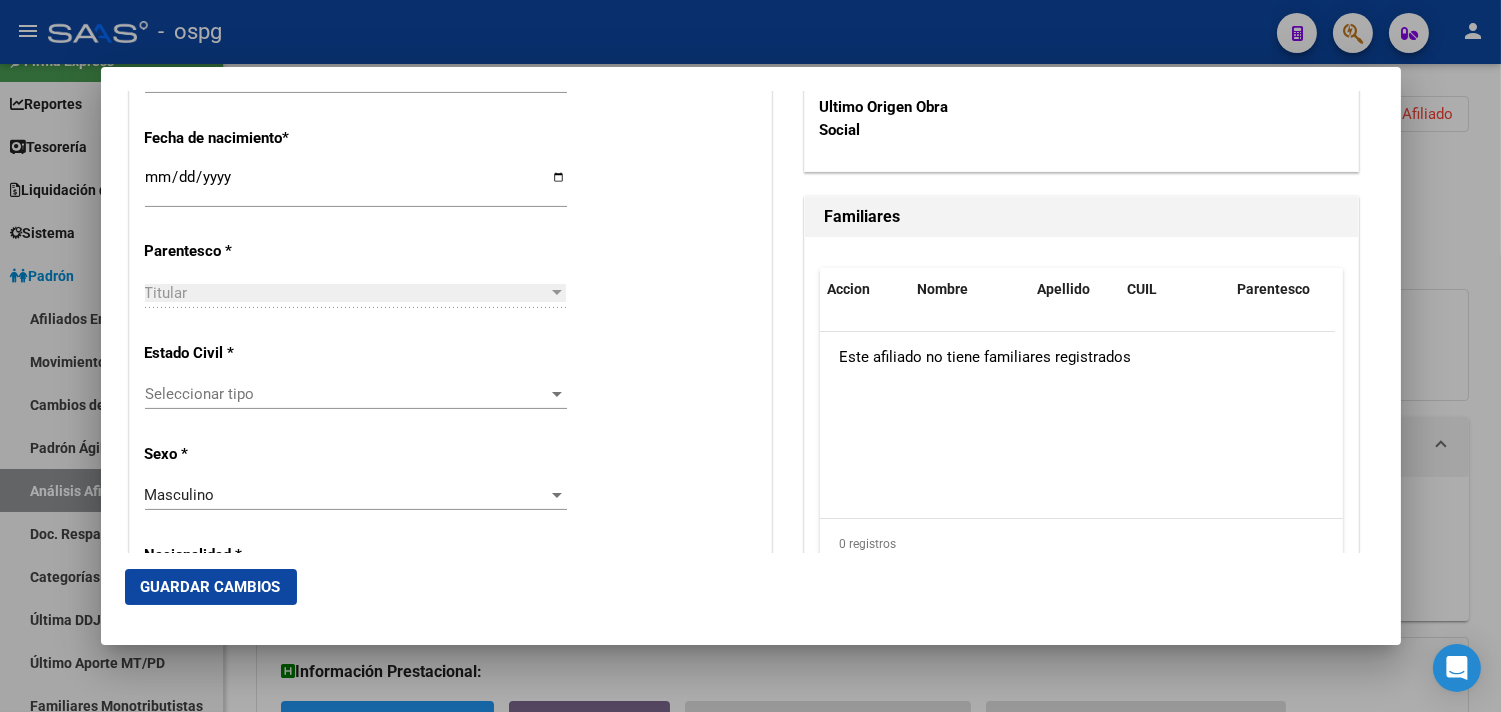 scroll, scrollTop: 1111, scrollLeft: 0, axis: vertical 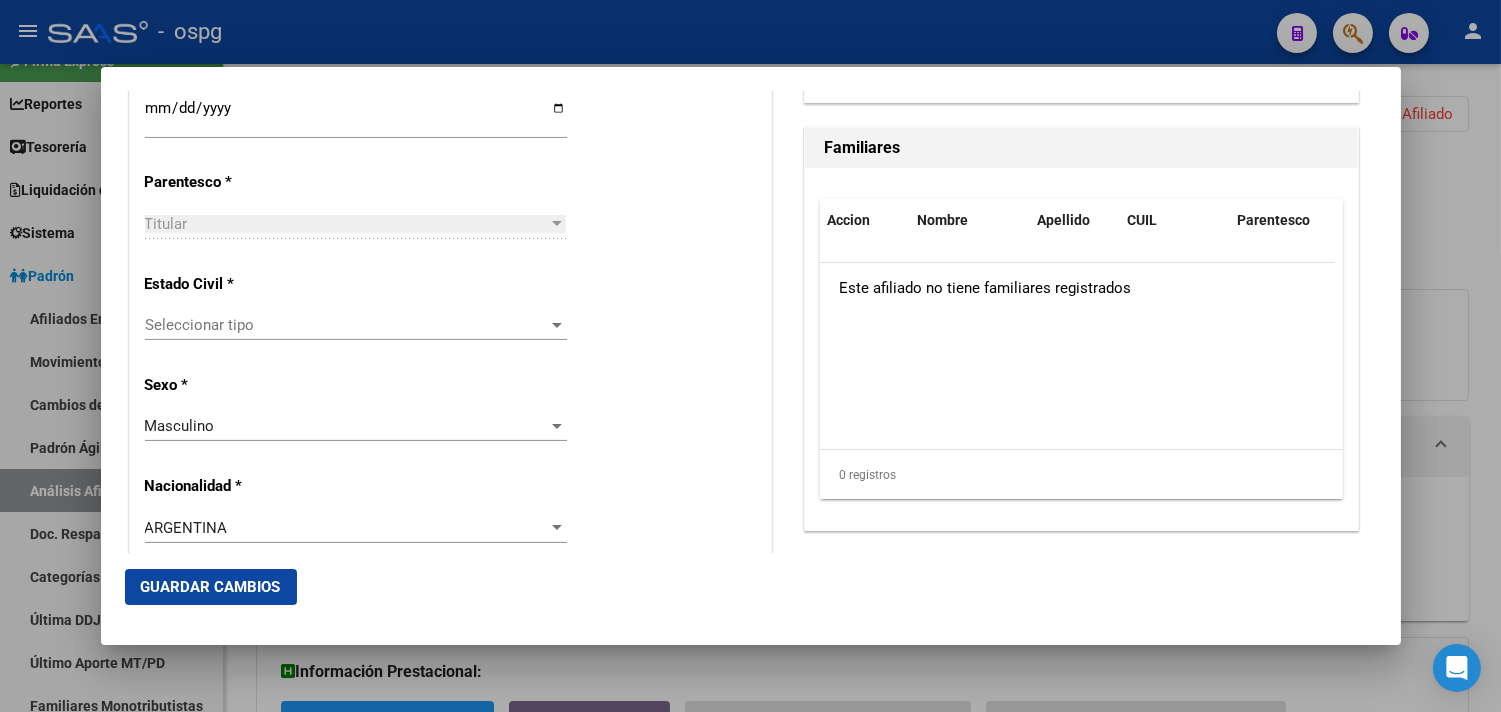 click on "Seleccionar tipo Seleccionar tipo" at bounding box center (356, 325) 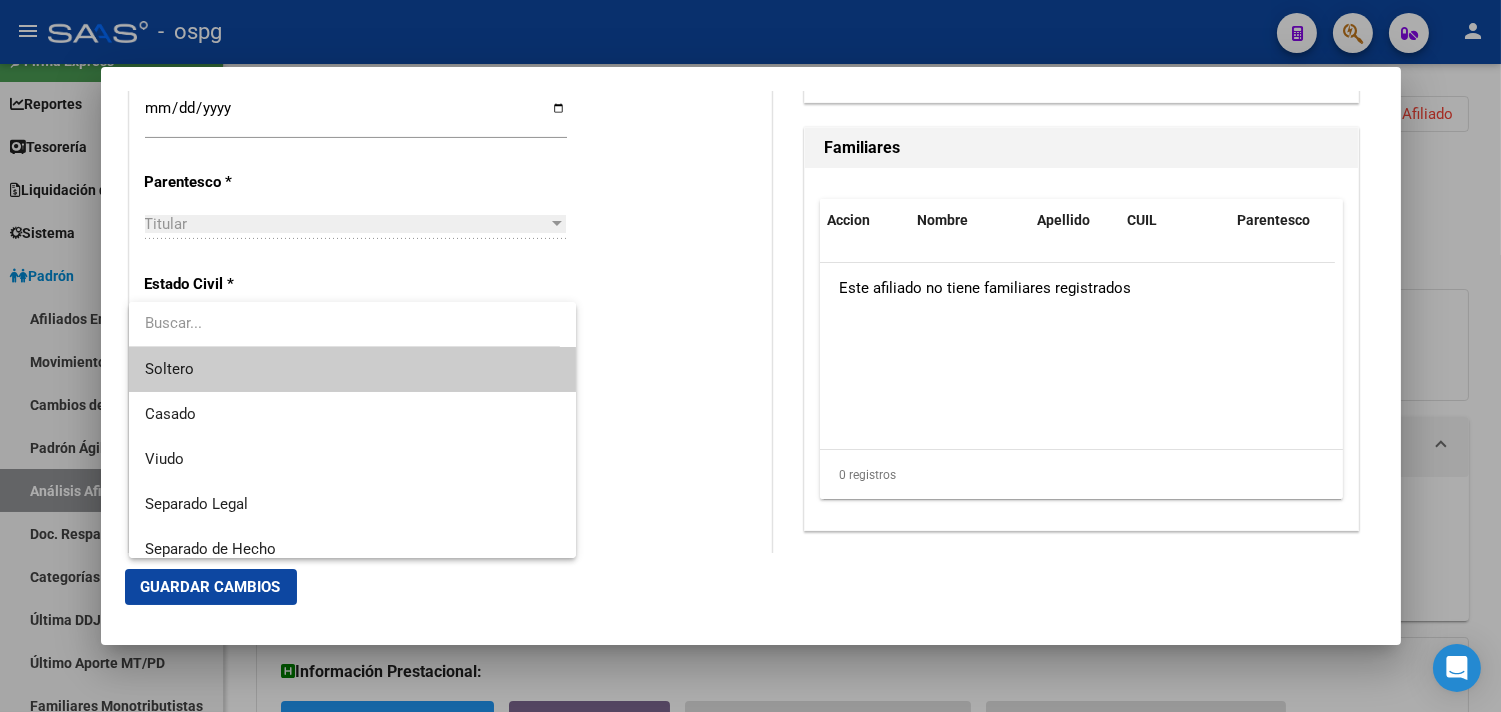 click on "Soltero" at bounding box center [352, 369] 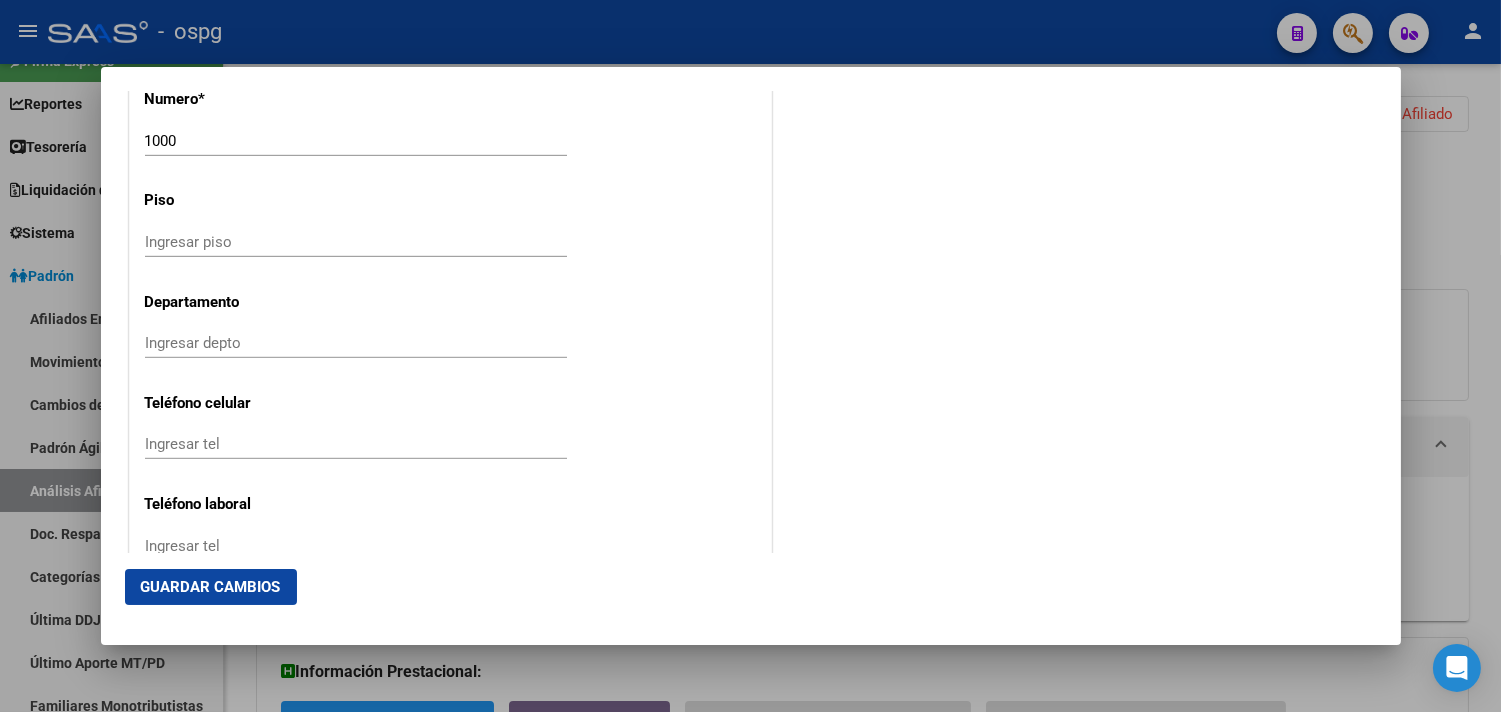 scroll, scrollTop: 2555, scrollLeft: 0, axis: vertical 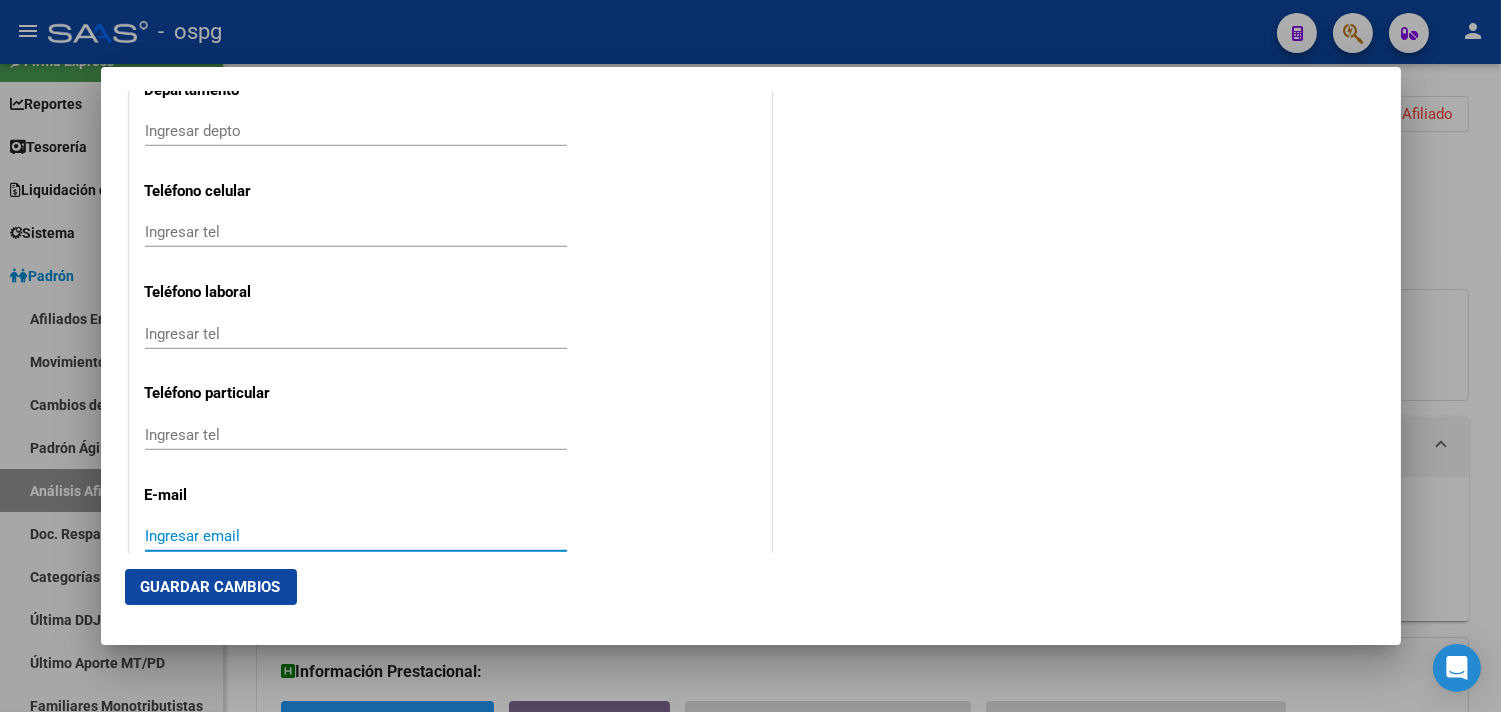 click on "Ingresar email" at bounding box center [356, 536] 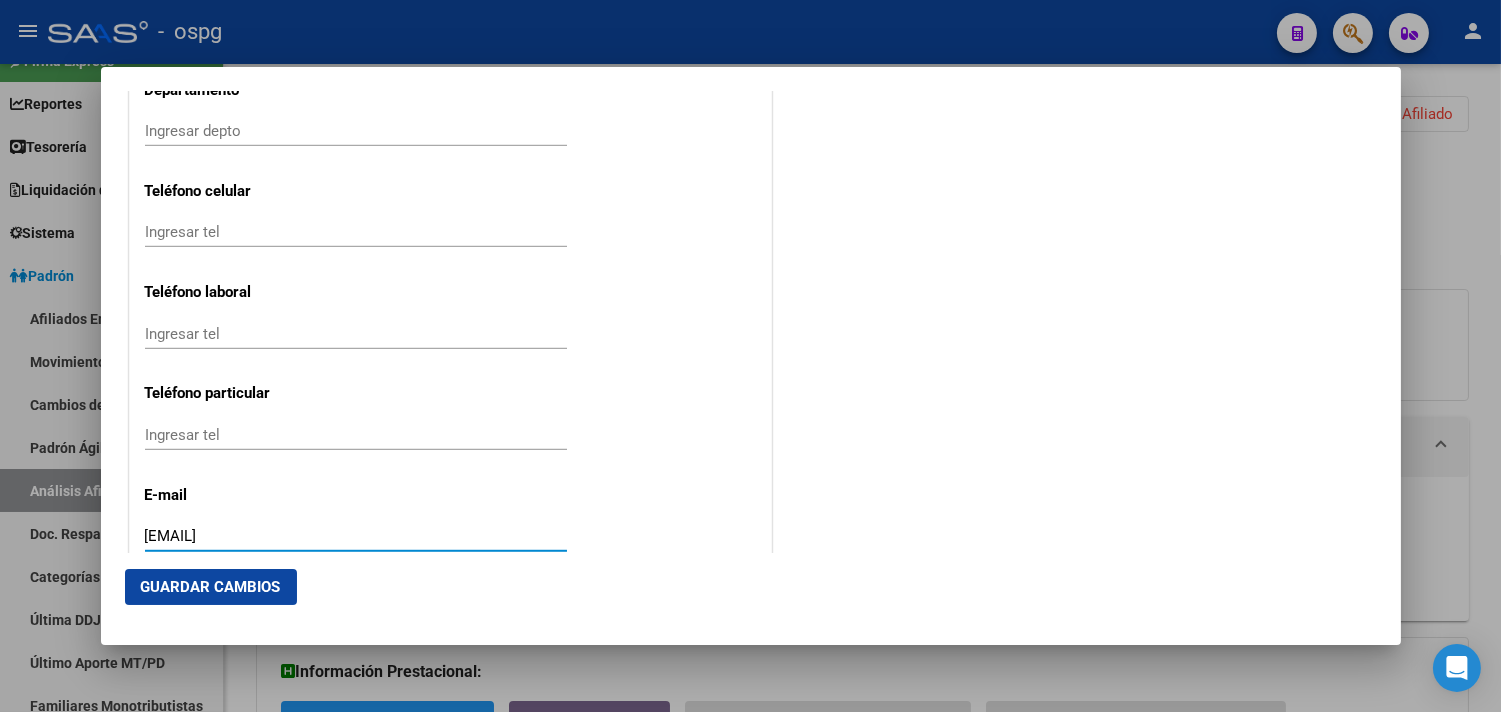 type on "[EMAIL]" 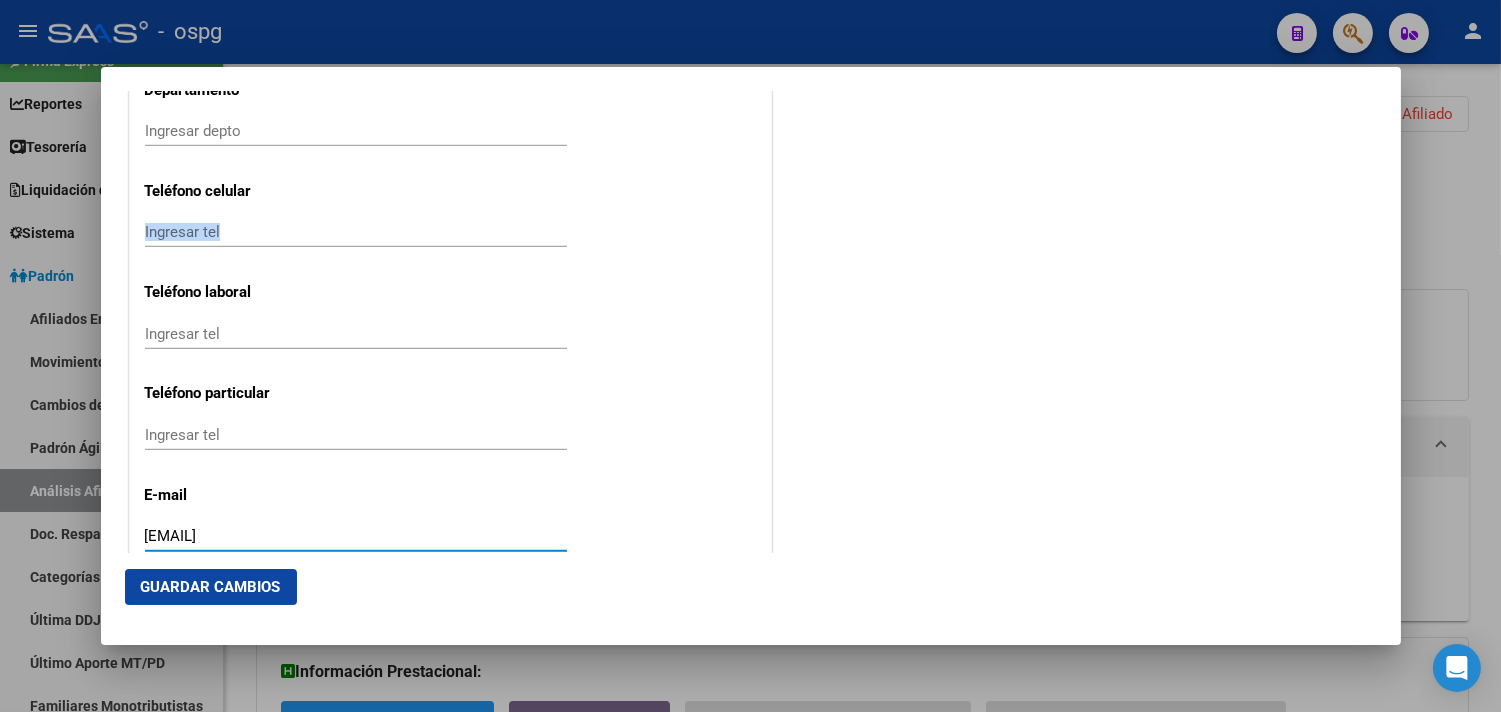 click on "Ingresar tel" 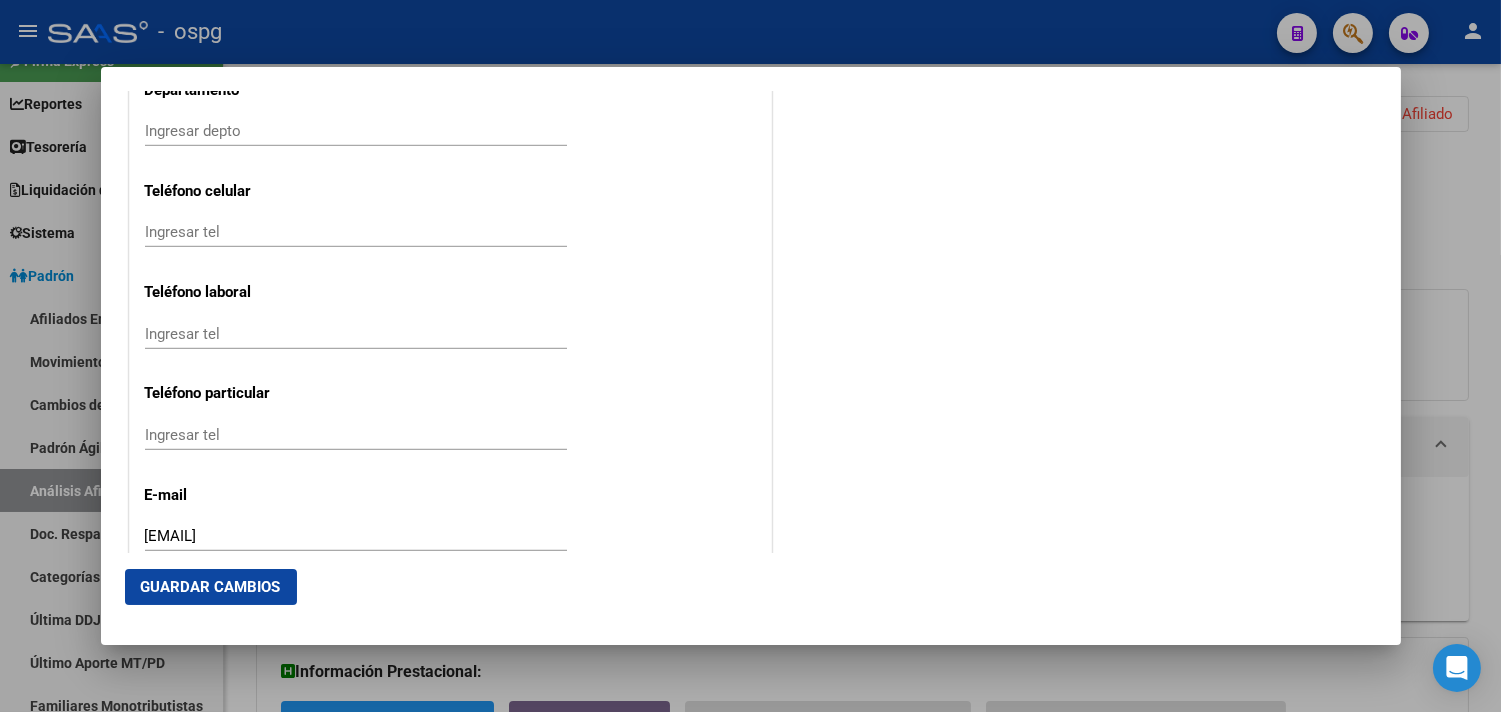 click on "Ingresar tel" 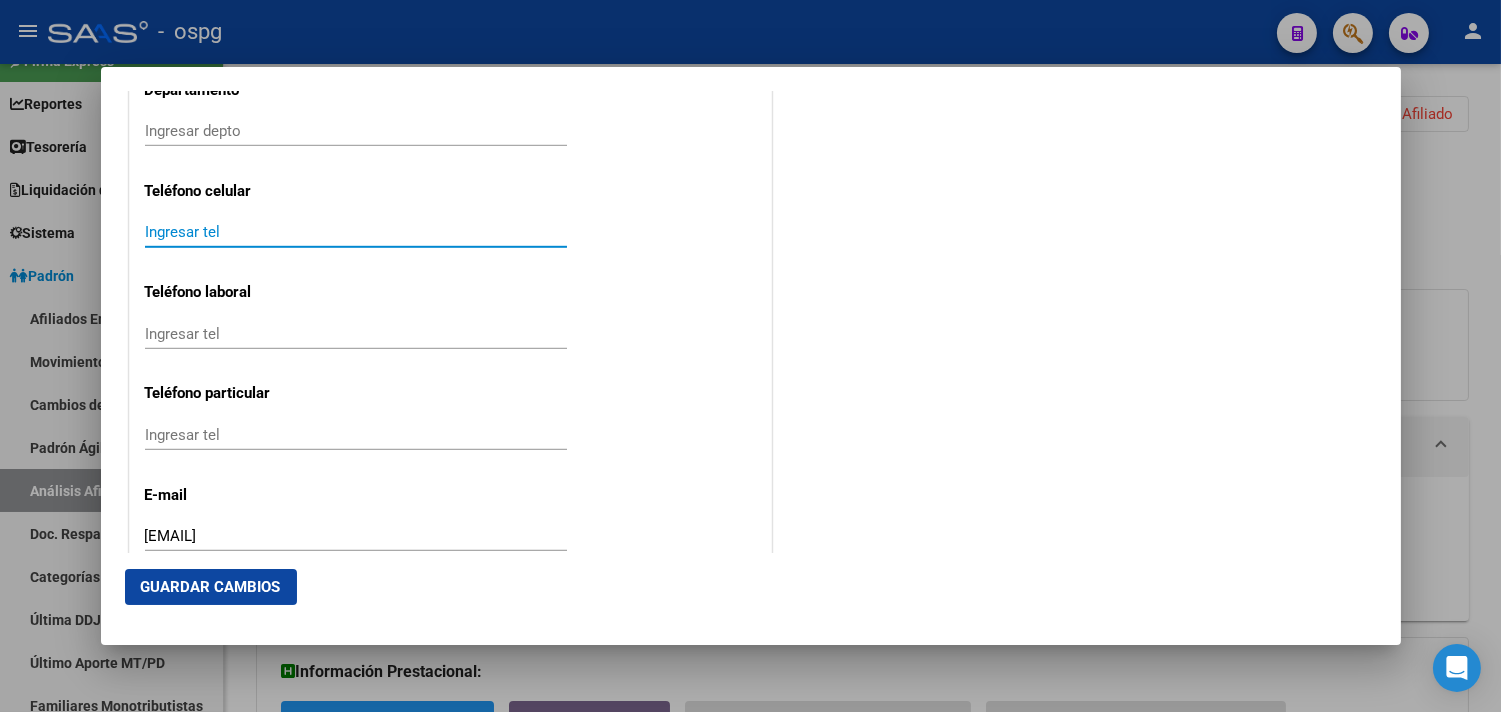 drag, startPoint x: 46, startPoint y: 228, endPoint x: 8, endPoint y: 214, distance: 40.496914 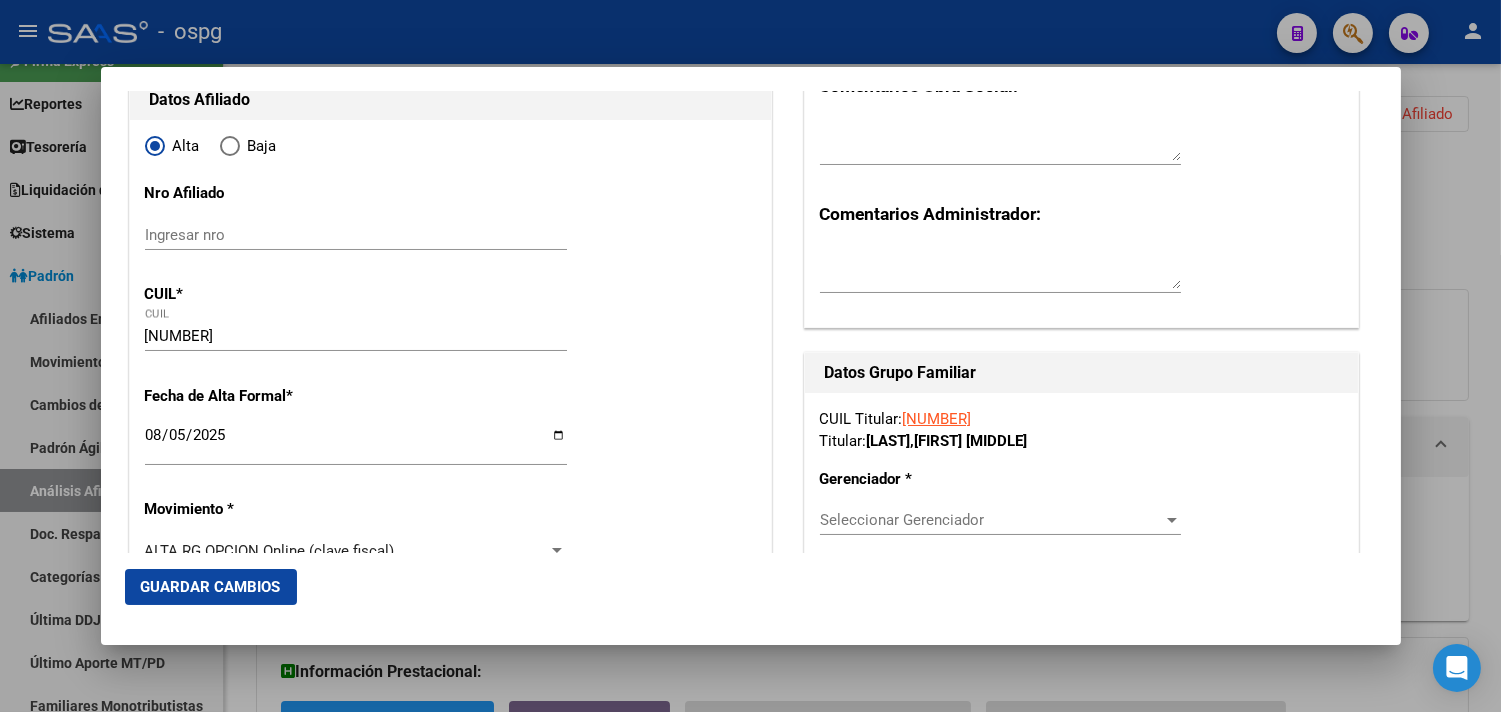scroll, scrollTop: 333, scrollLeft: 0, axis: vertical 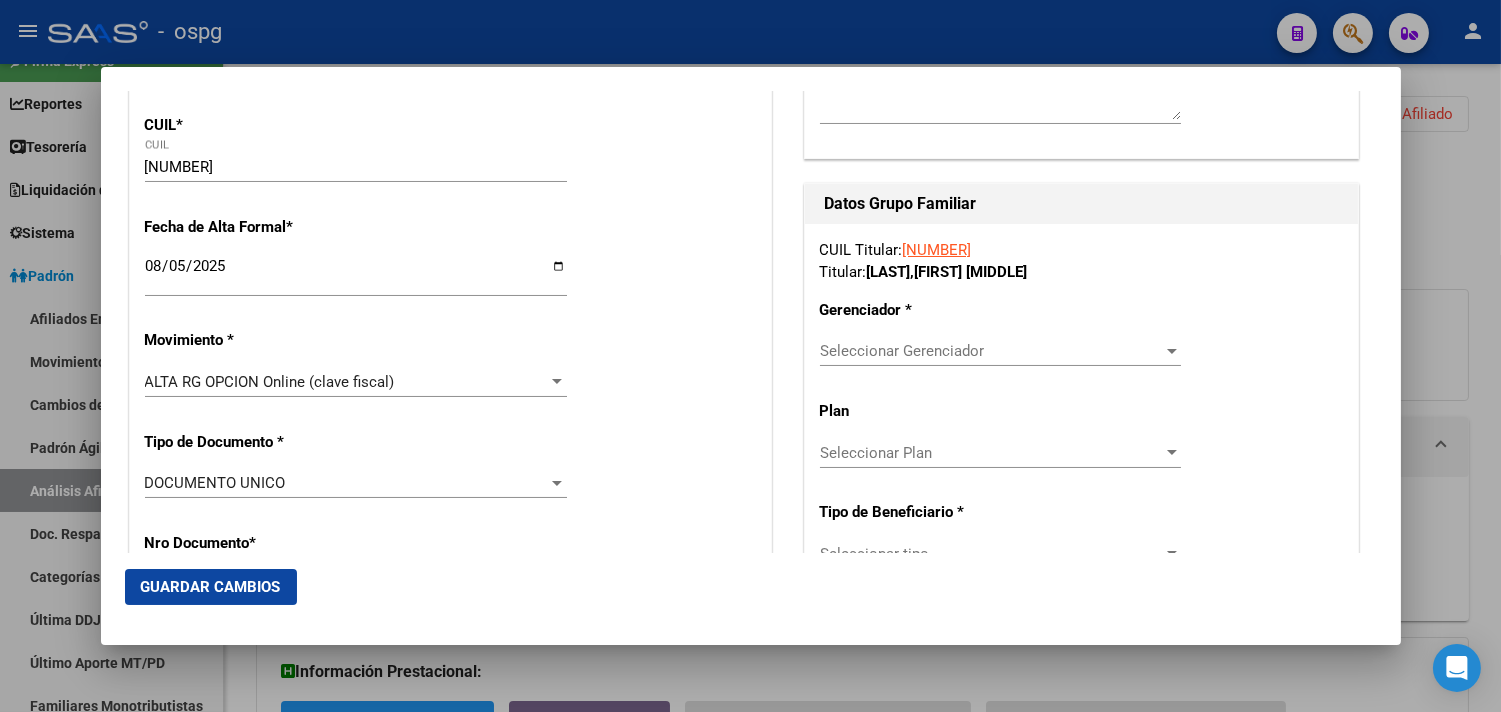 type on "[PHONE]" 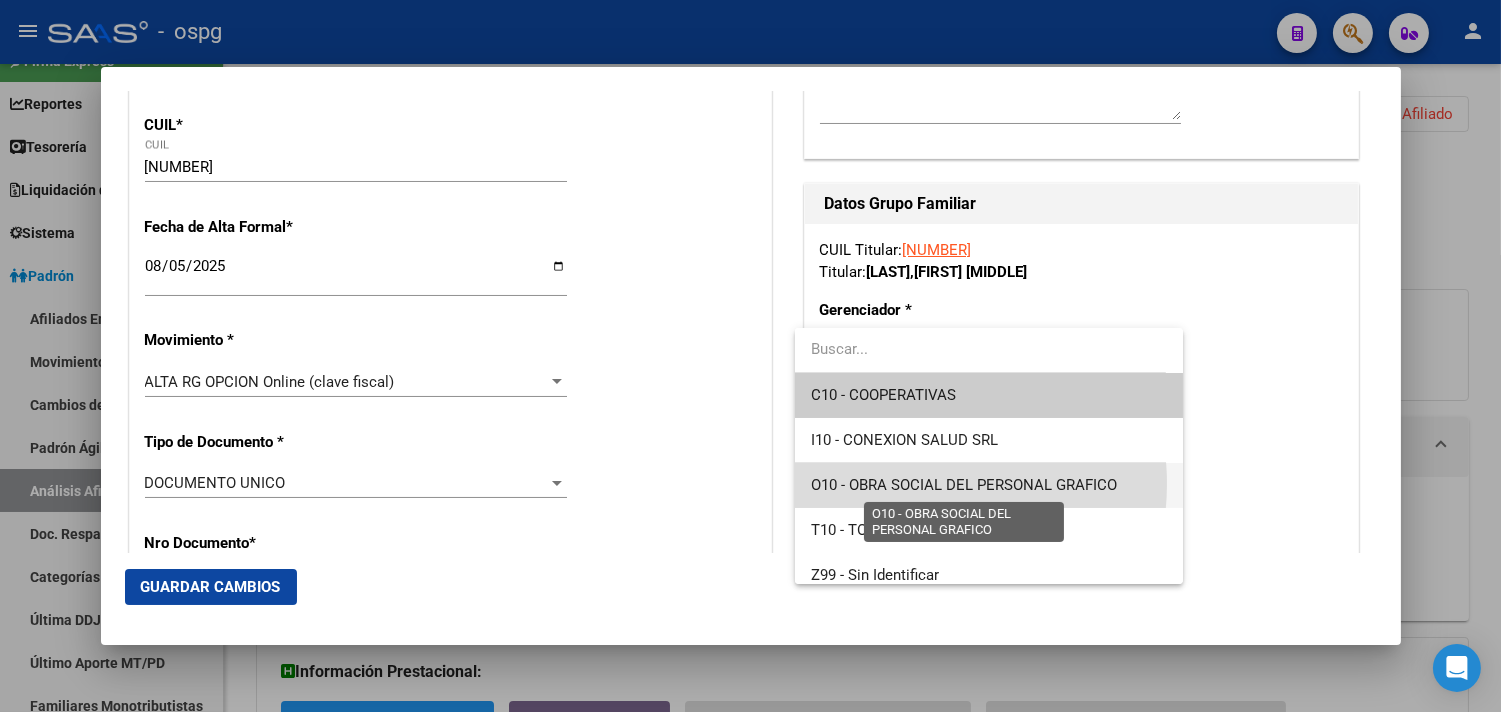 click on "O10 - OBRA SOCIAL DEL PERSONAL GRAFICO" at bounding box center [964, 485] 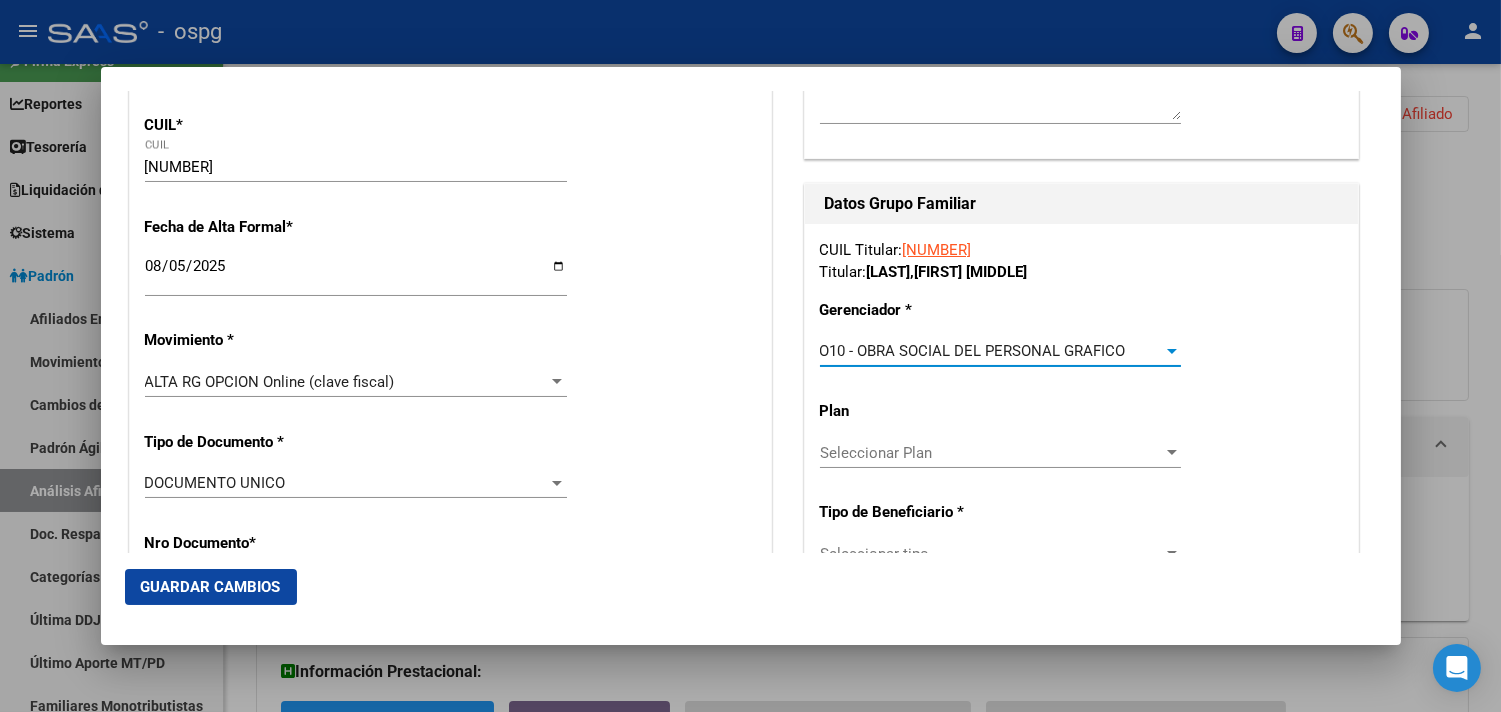 scroll, scrollTop: 444, scrollLeft: 0, axis: vertical 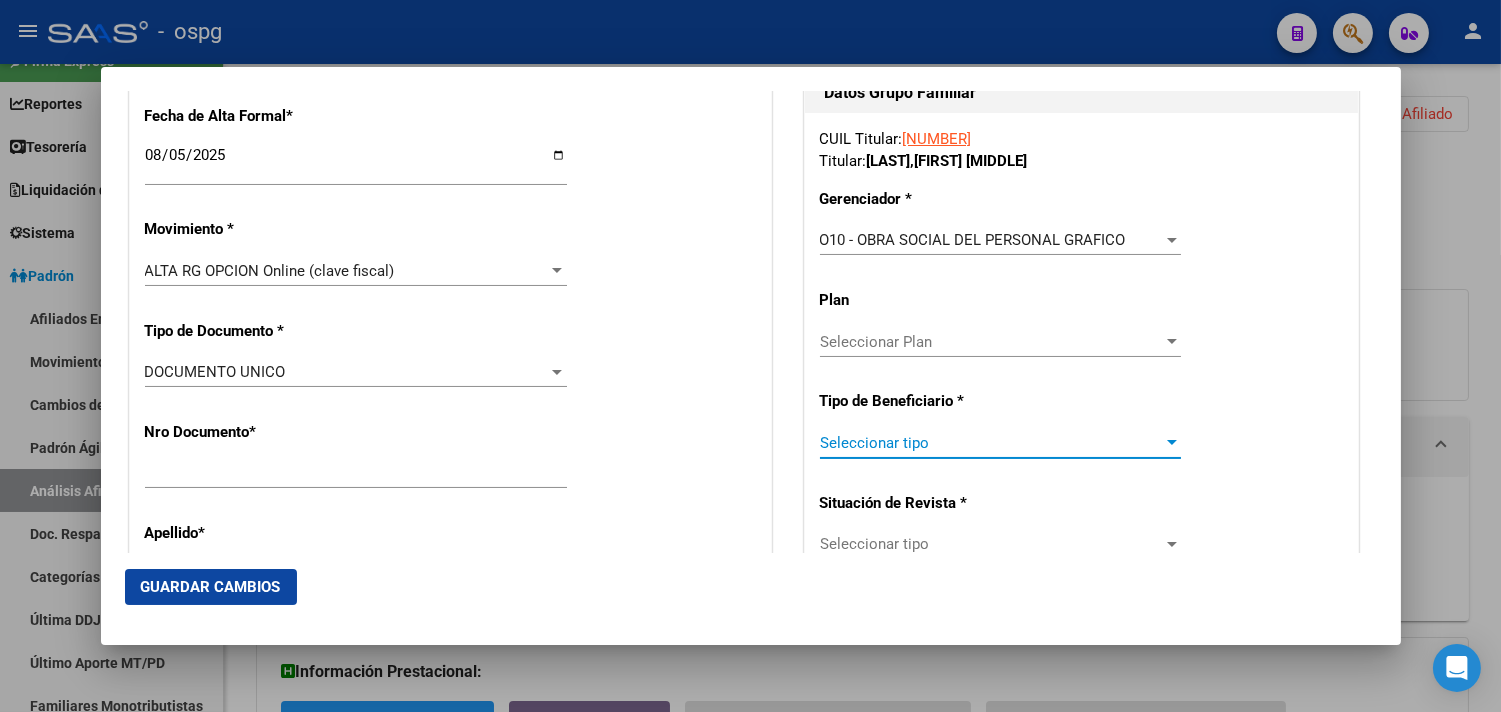 click on "Seleccionar tipo" at bounding box center [991, 443] 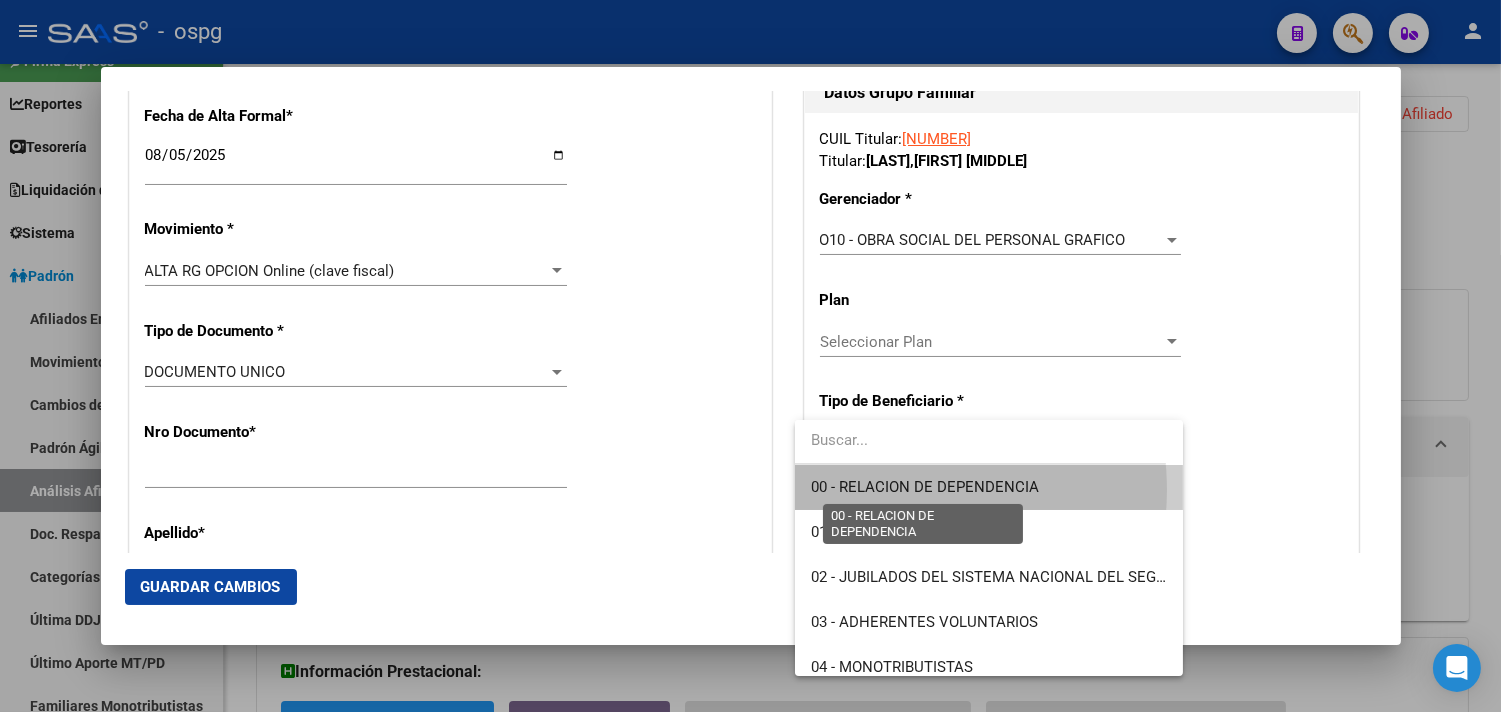 drag, startPoint x: 895, startPoint y: 490, endPoint x: 974, endPoint y: 476, distance: 80.23092 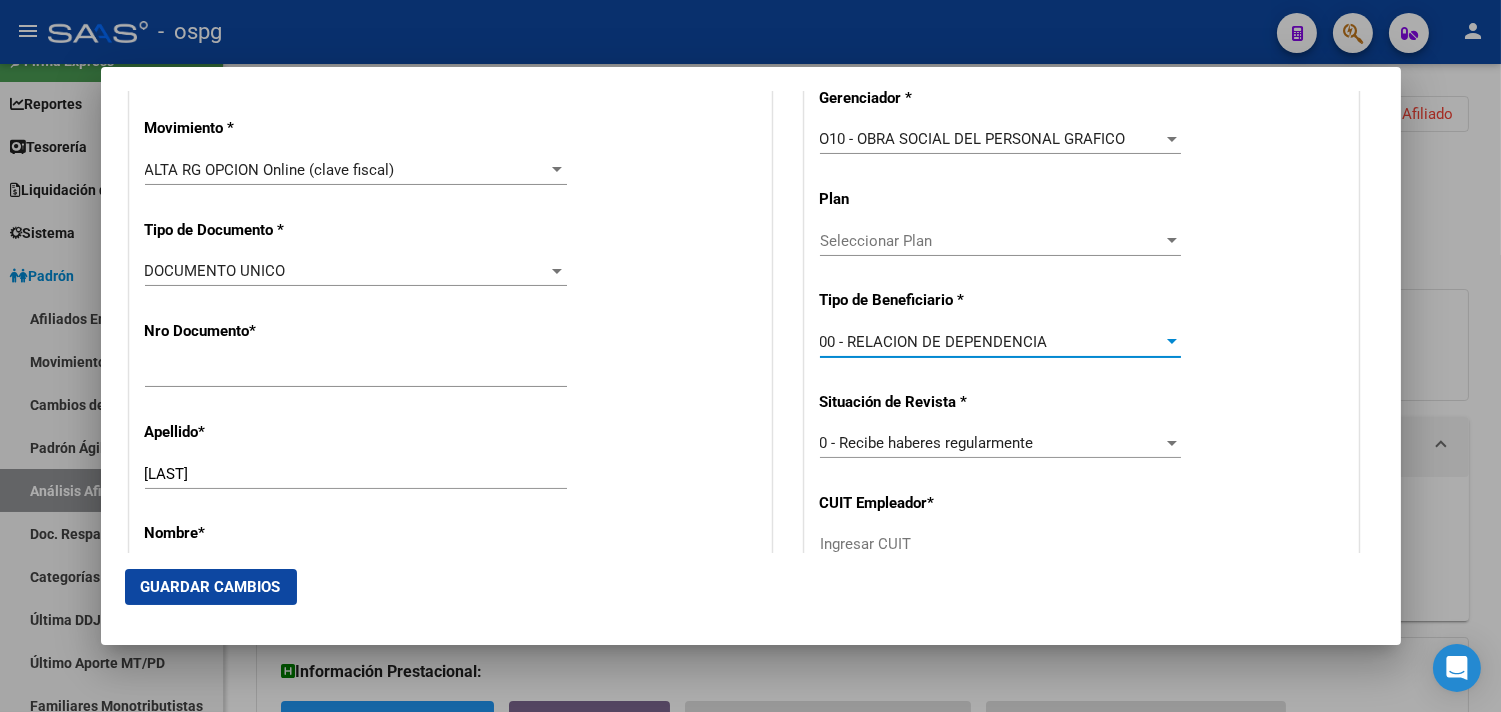 scroll, scrollTop: 666, scrollLeft: 0, axis: vertical 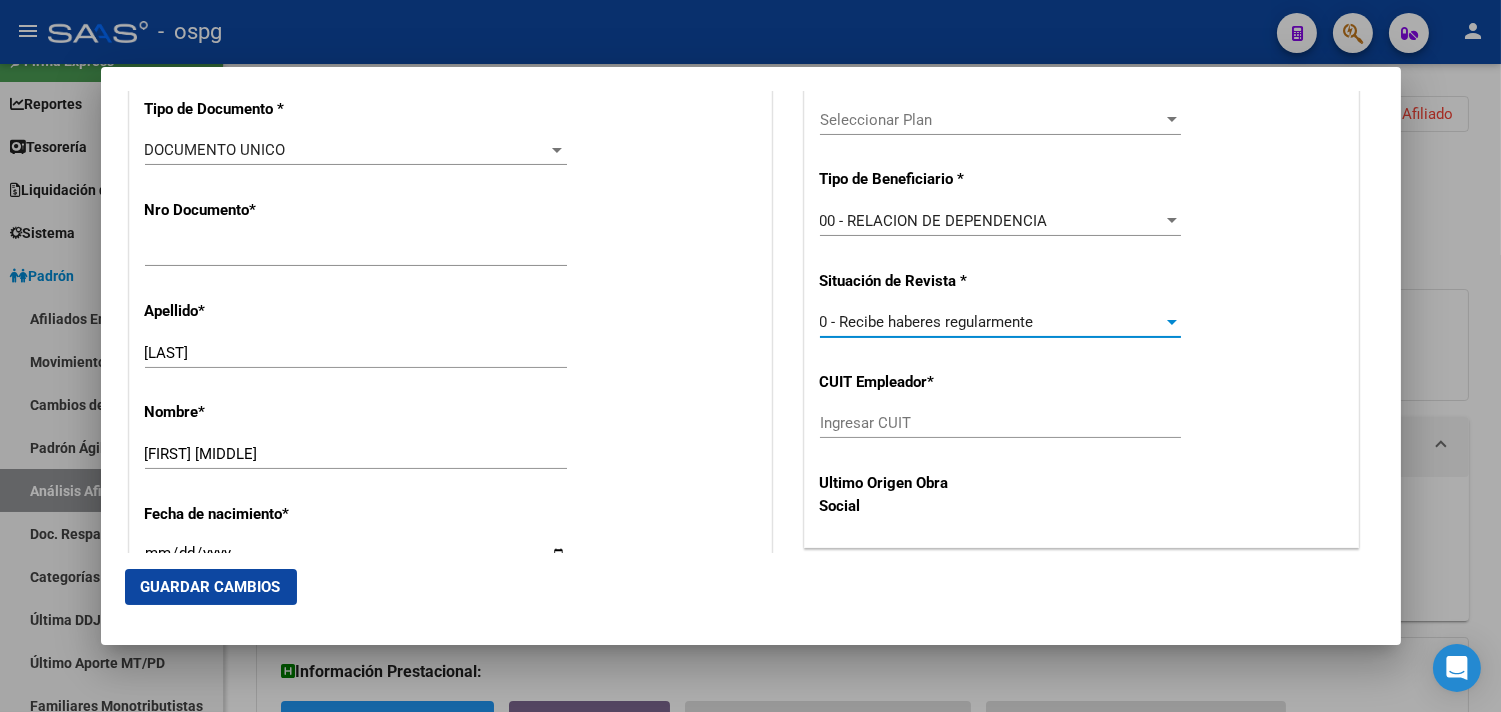 click on "0 - Recibe haberes regularmente" at bounding box center [927, 322] 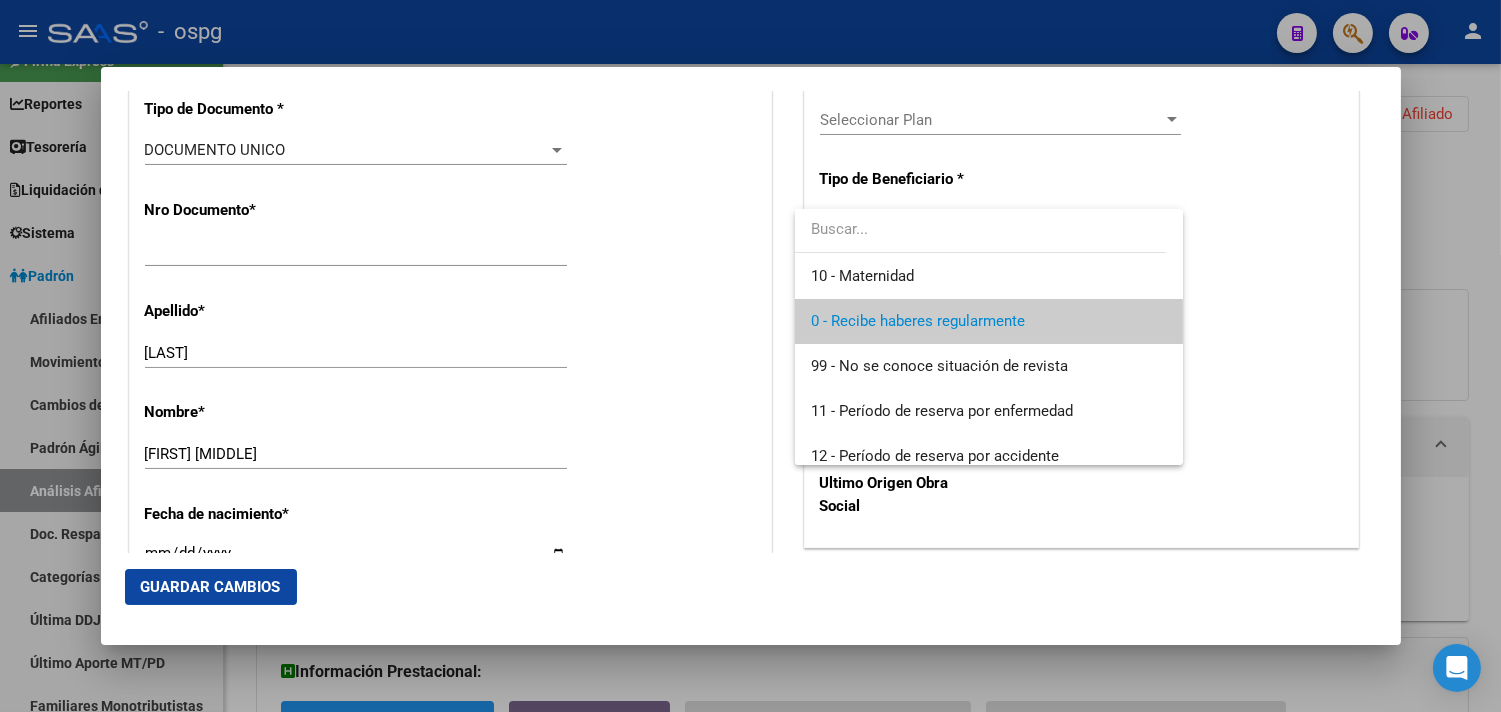click on "0 - Recibe haberes regularmente" at bounding box center (918, 321) 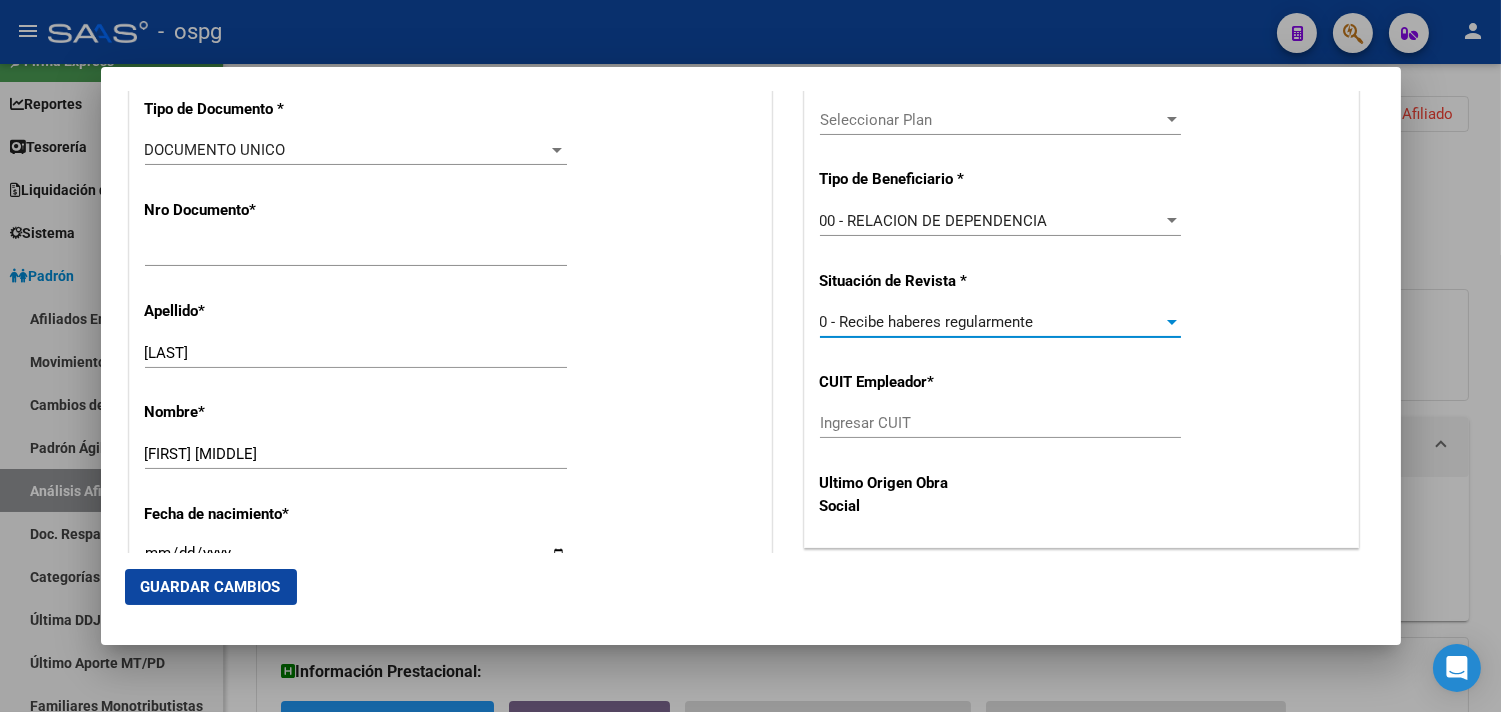 click on "Ingresar CUIT" at bounding box center [1000, 423] 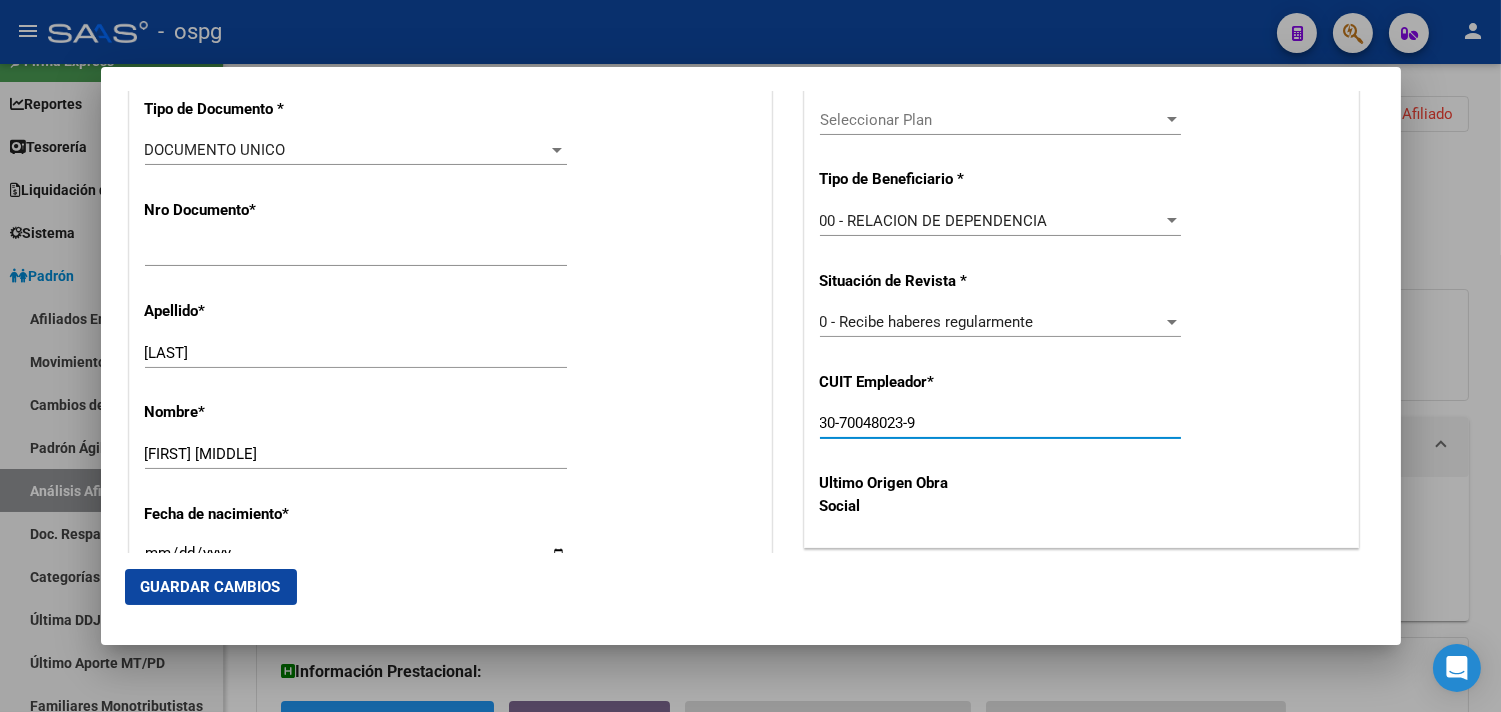 type on "30-70048023-9" 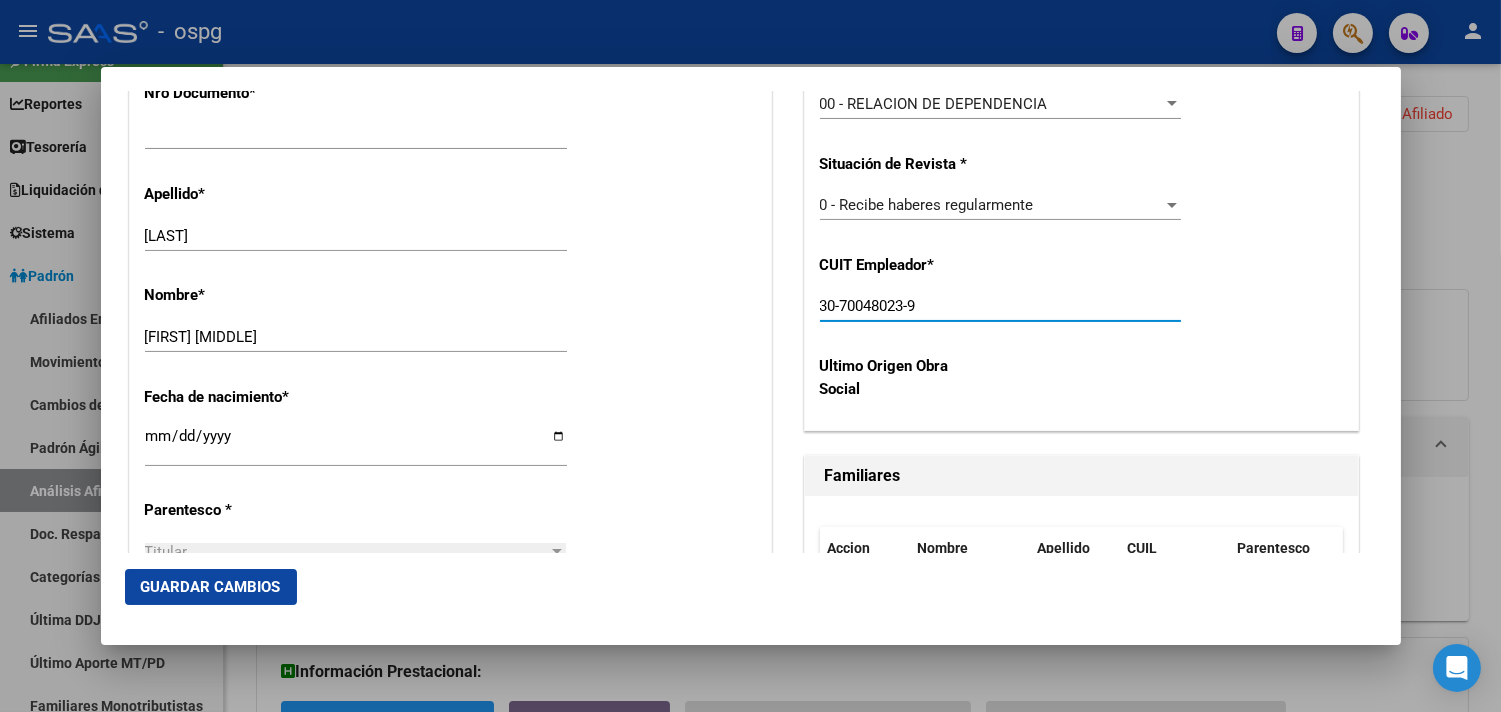 scroll, scrollTop: 777, scrollLeft: 0, axis: vertical 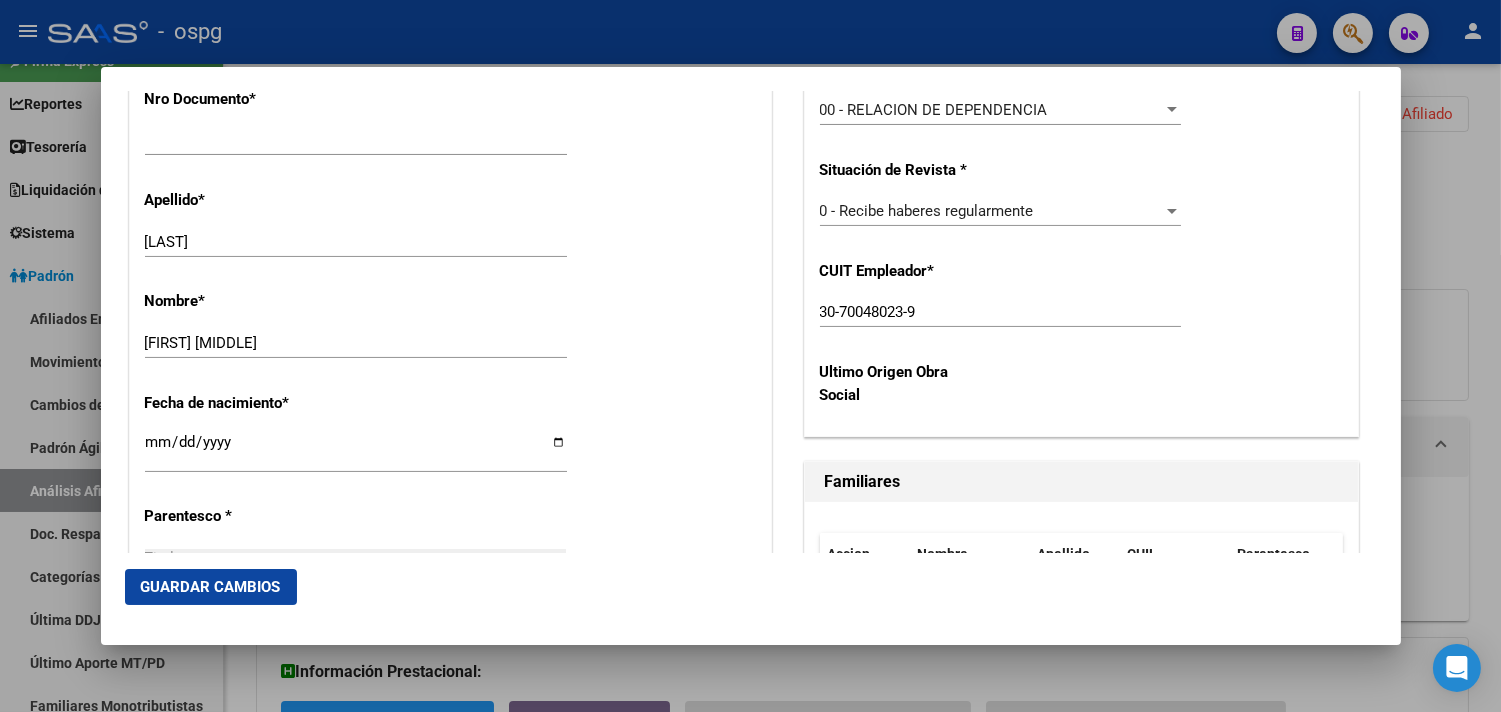 click on "Ultimo Origen Obra Social" at bounding box center (898, 383) 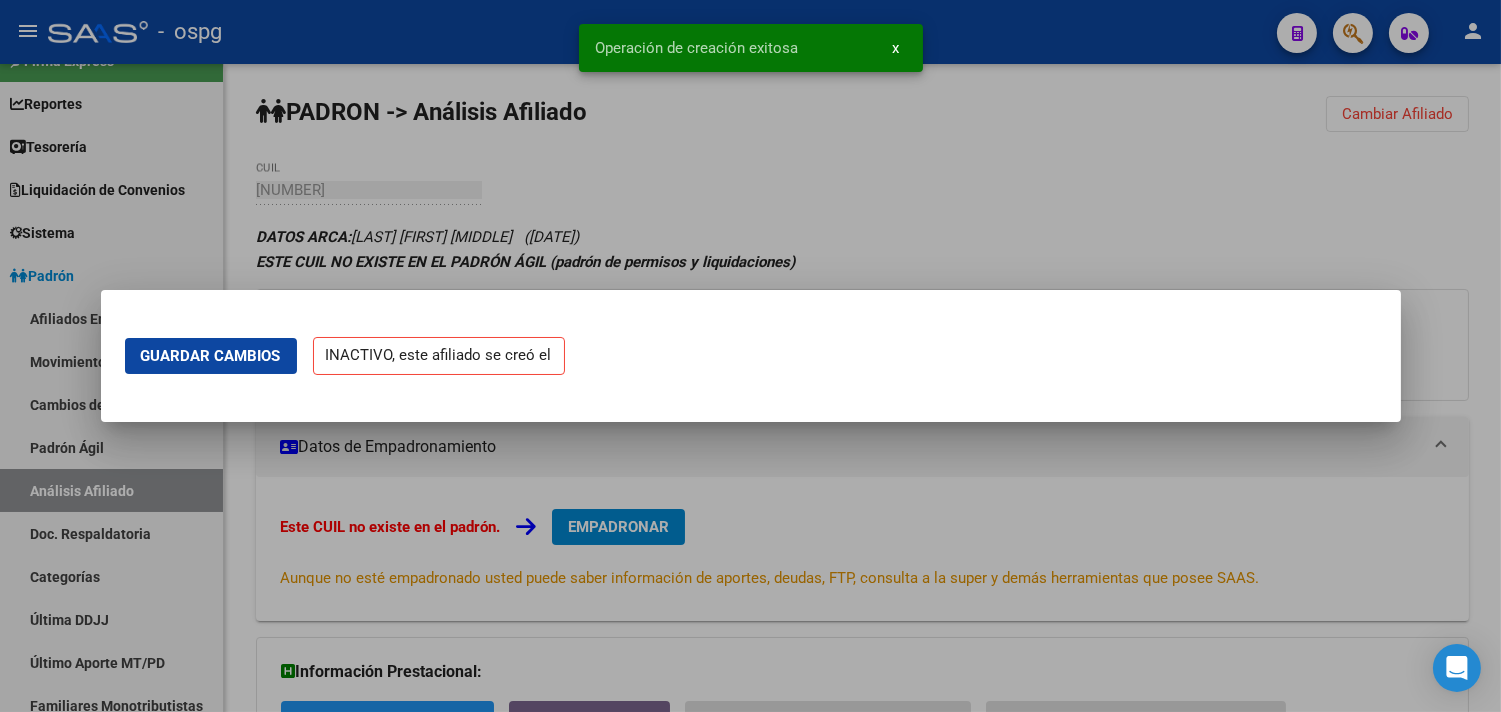 scroll, scrollTop: 0, scrollLeft: 0, axis: both 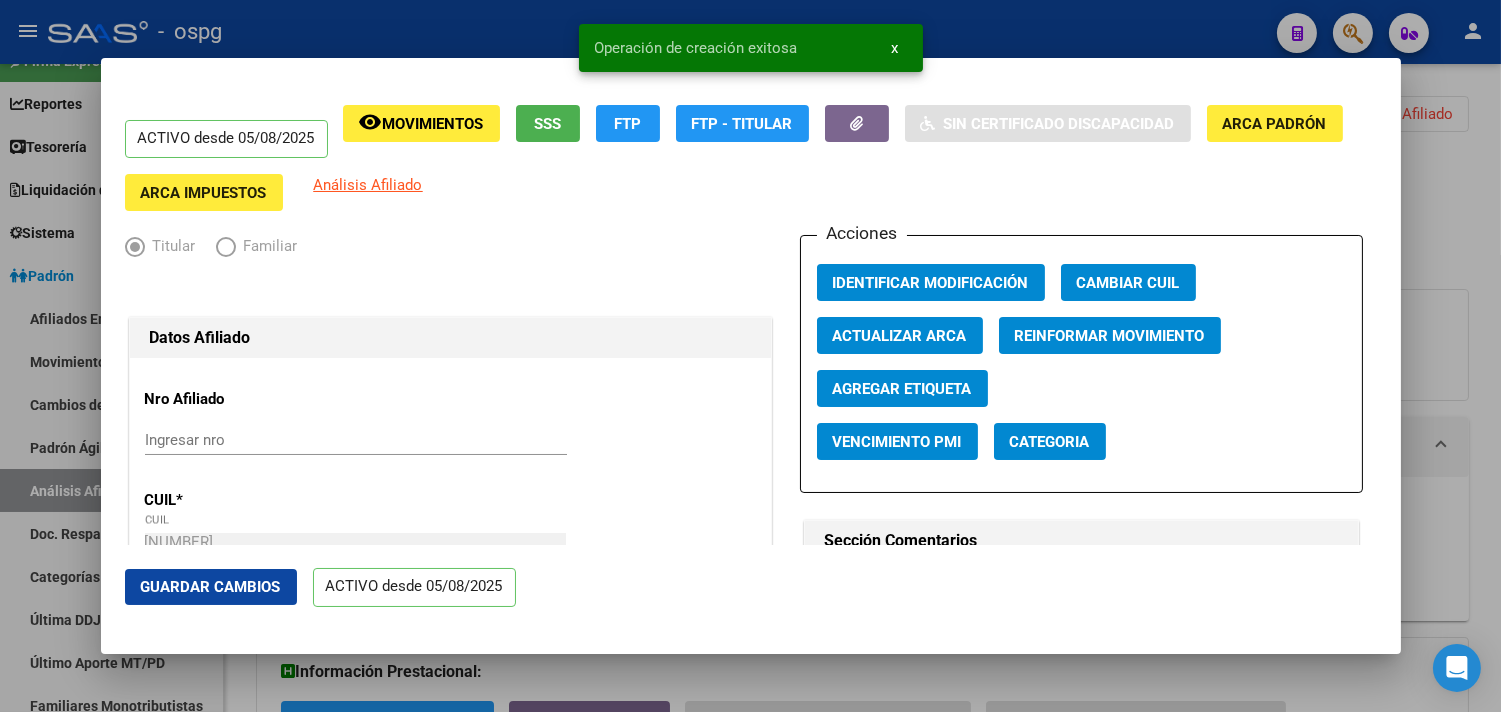 click on "FTP" 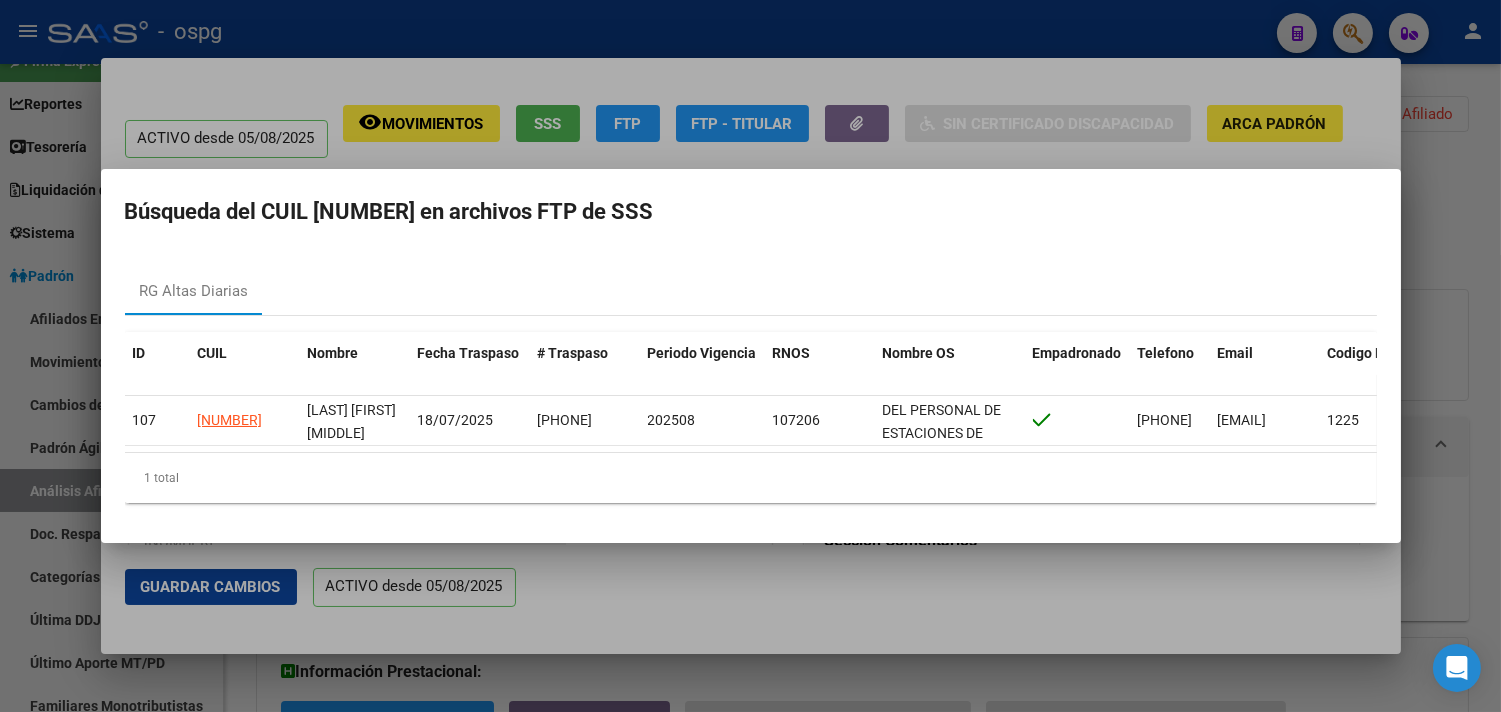 click at bounding box center (750, 356) 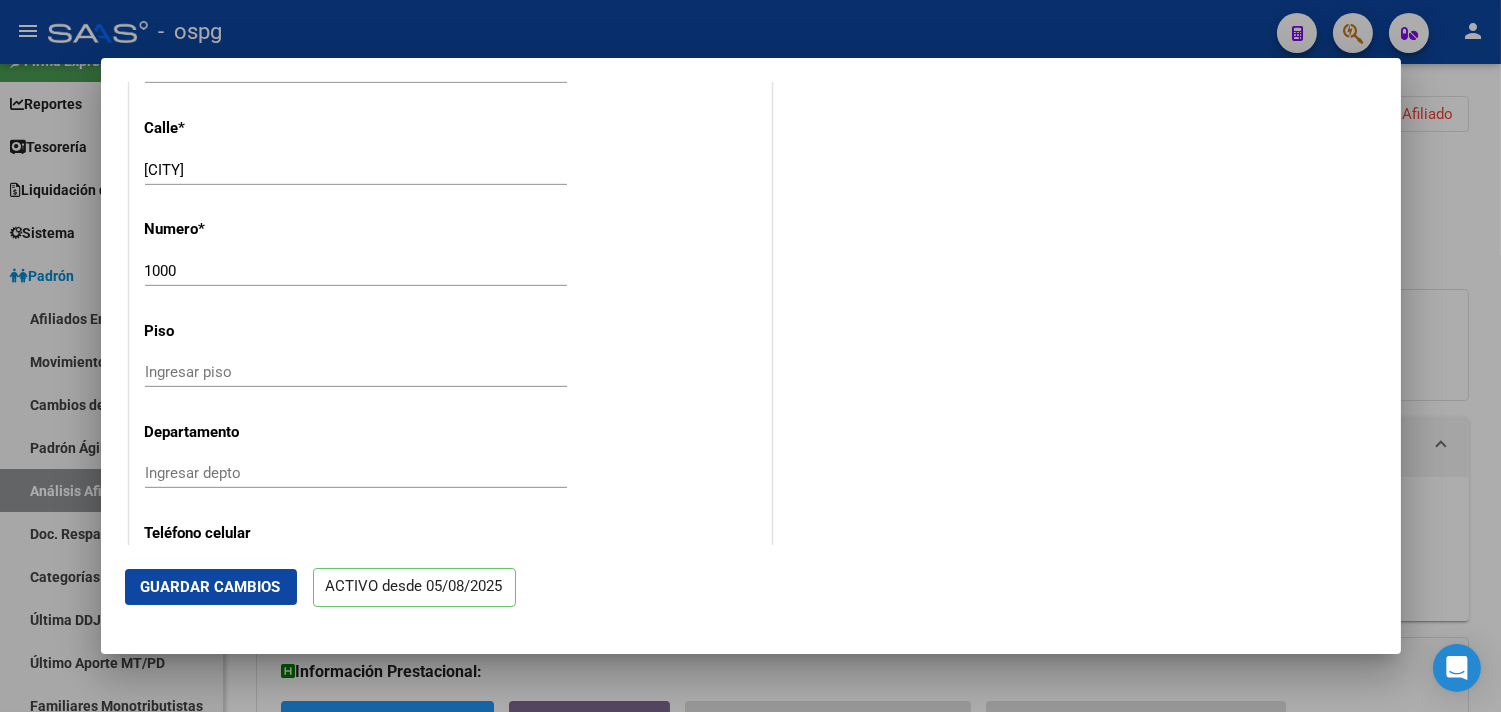 scroll, scrollTop: 2544, scrollLeft: 0, axis: vertical 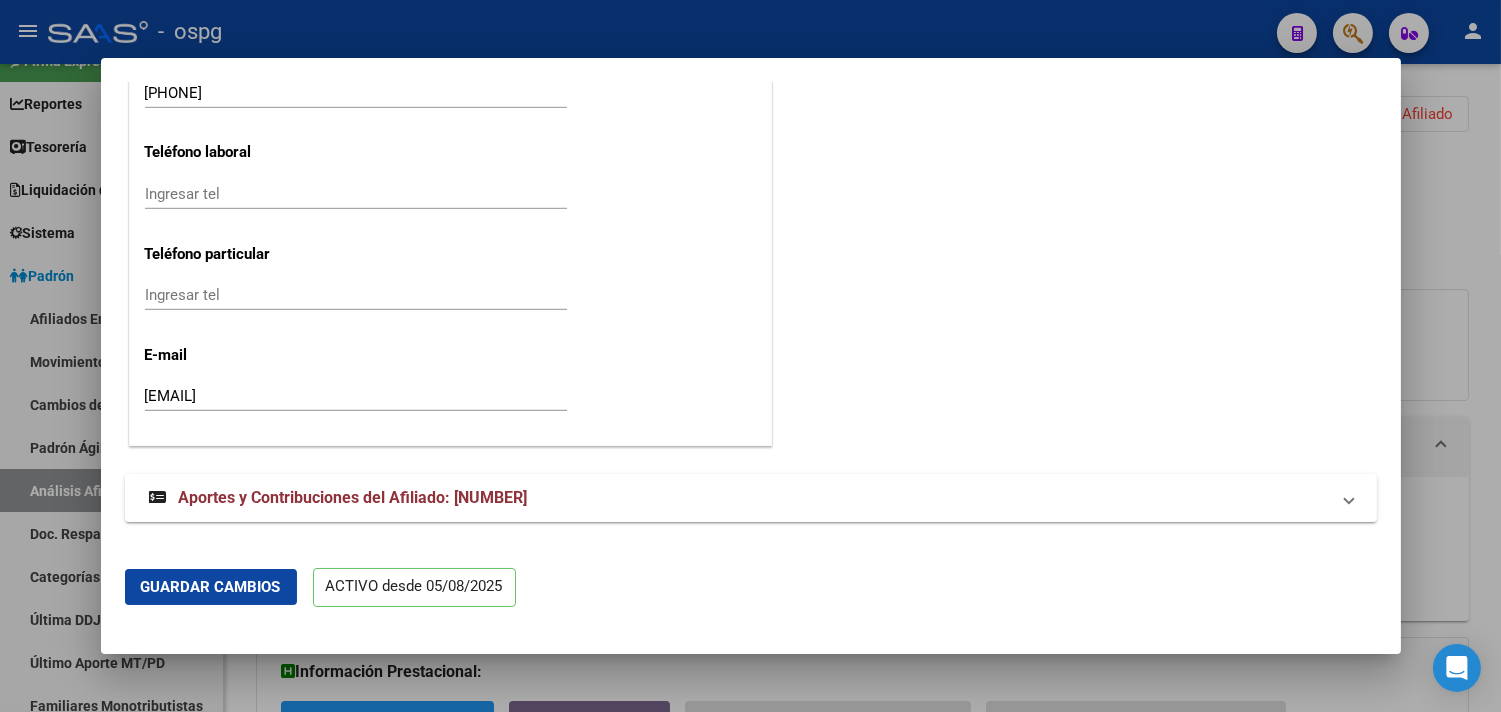 click on "Guardar Cambios" 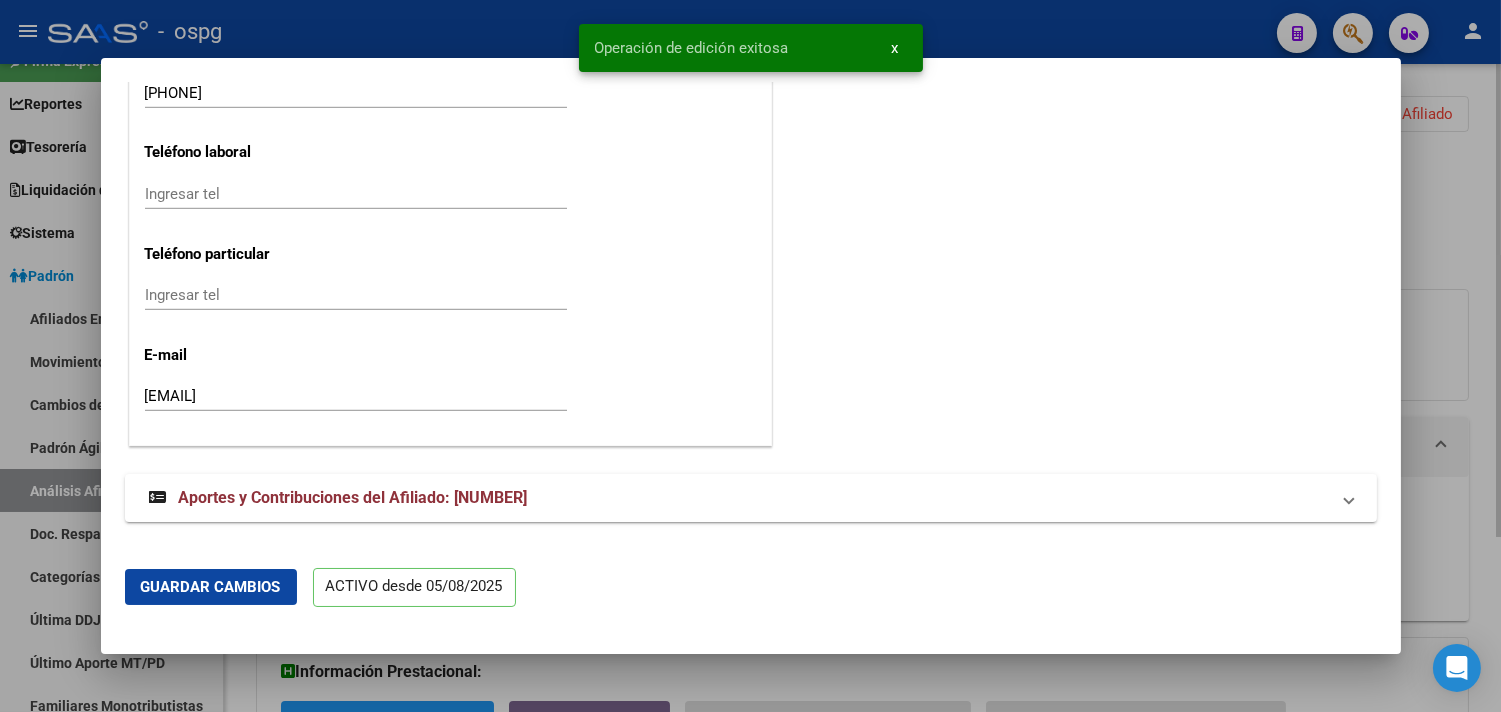 click at bounding box center [750, 356] 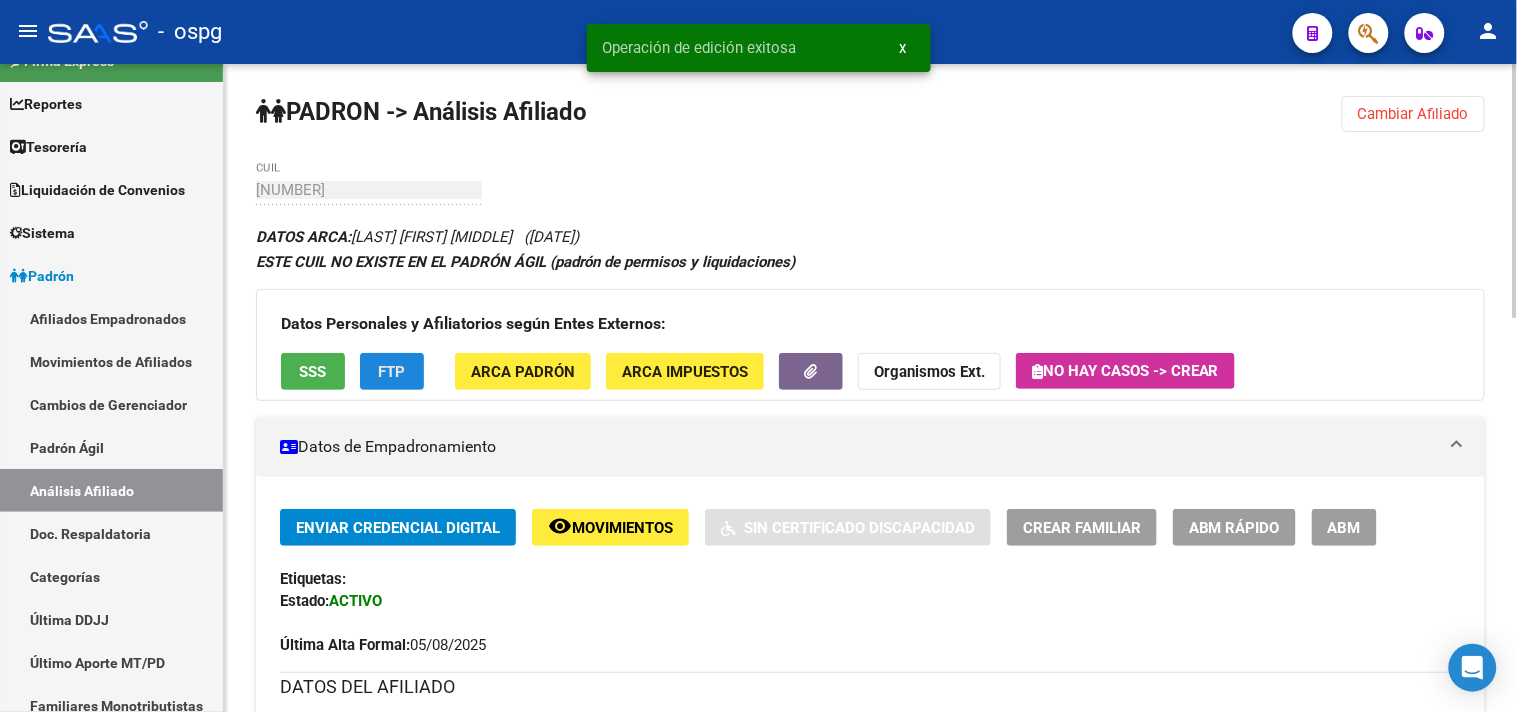 click on "FTP" 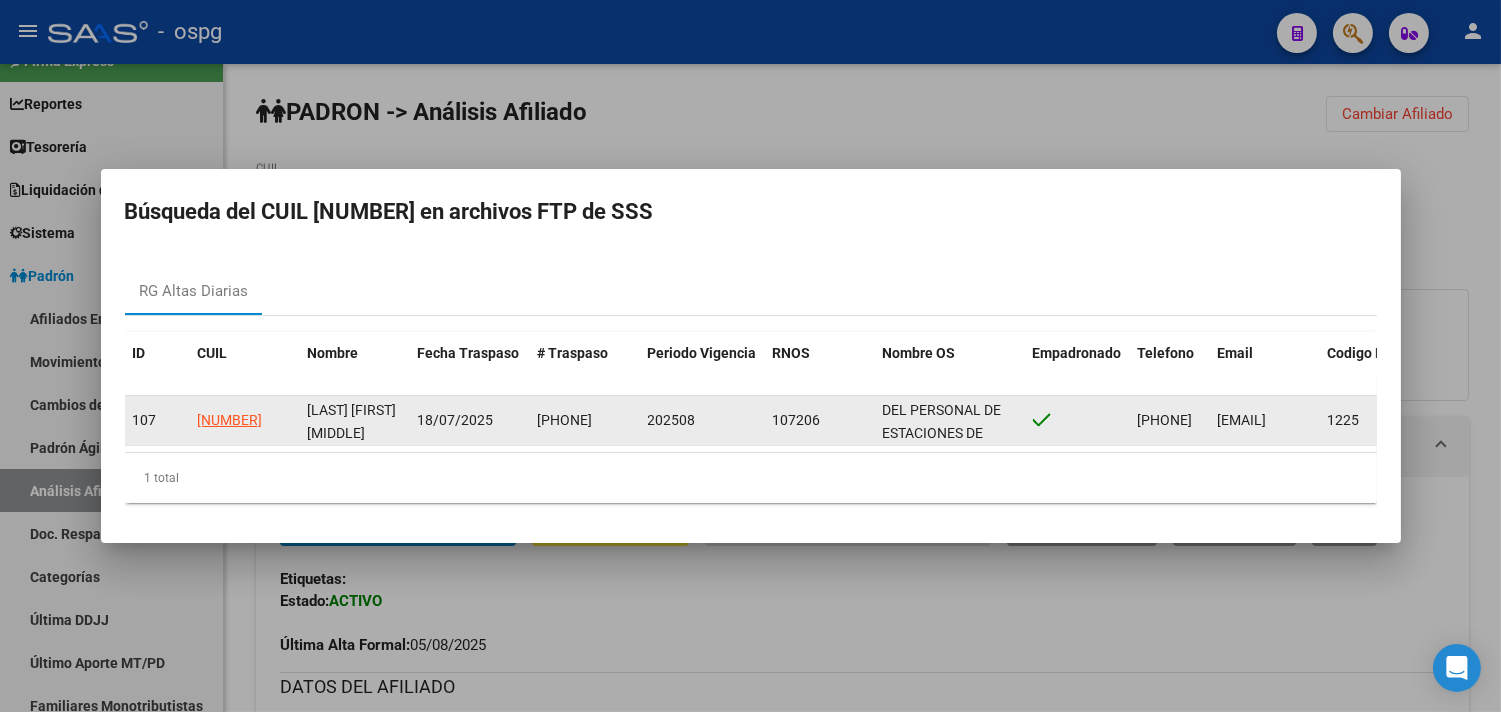 drag, startPoint x: 541, startPoint y: 410, endPoint x: 604, endPoint y: 405, distance: 63.1981 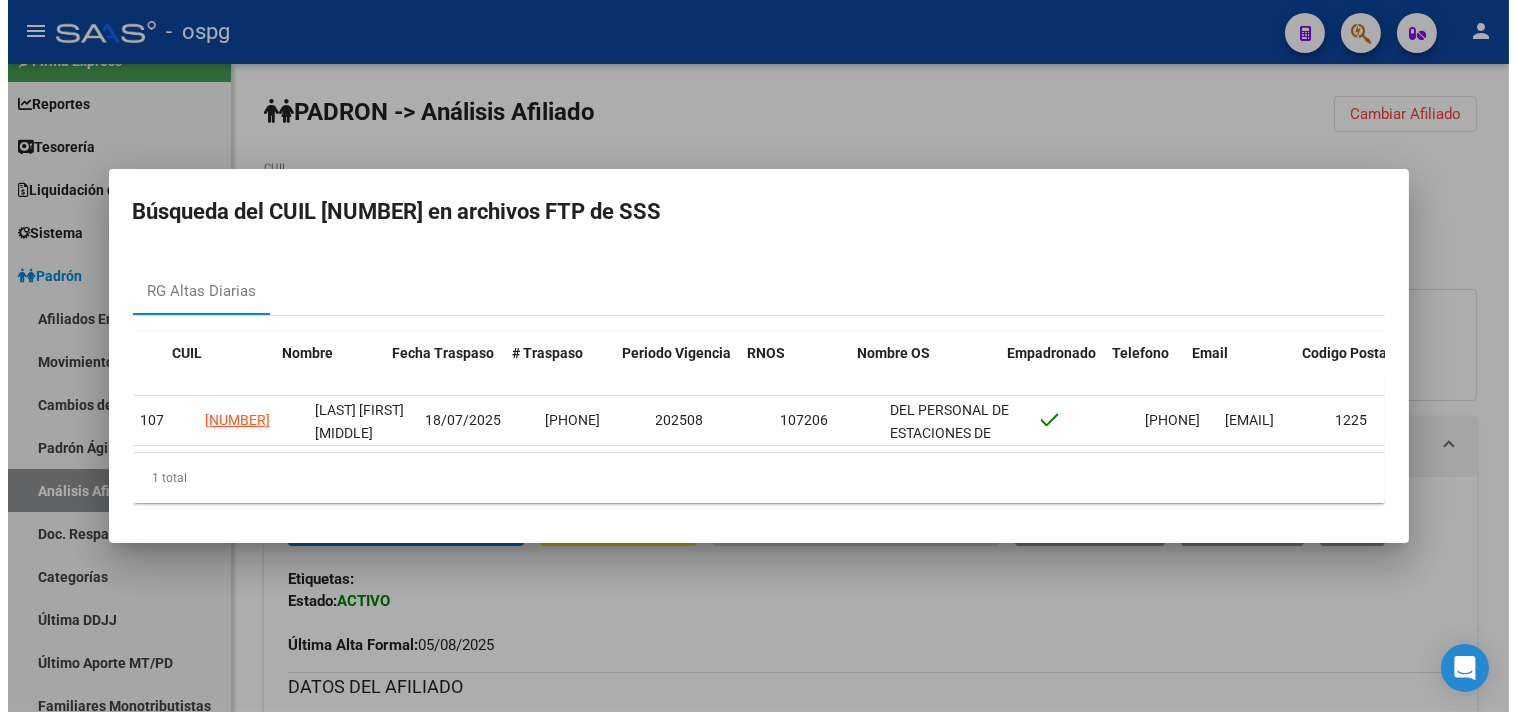 scroll, scrollTop: 0, scrollLeft: 403, axis: horizontal 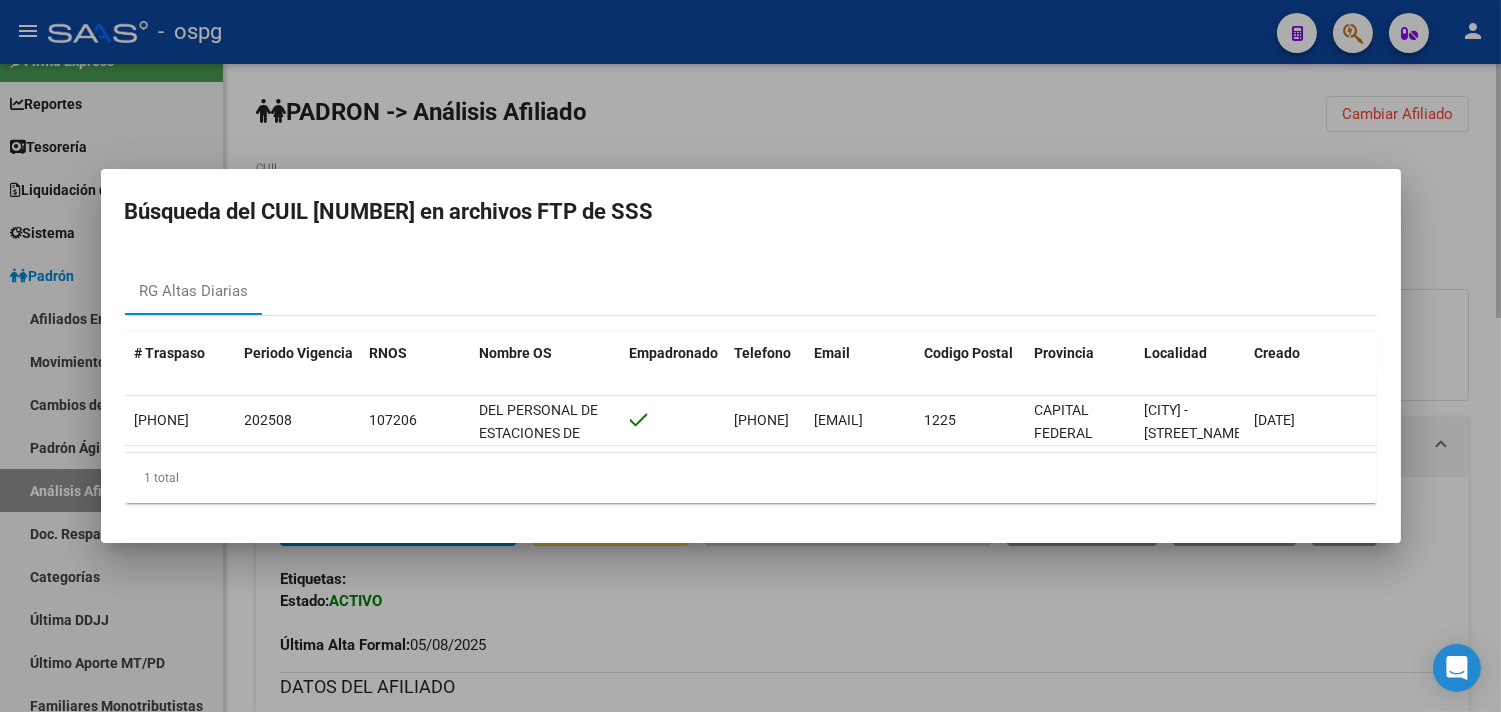 drag, startPoint x: 1173, startPoint y: 590, endPoint x: 1188, endPoint y: 590, distance: 15 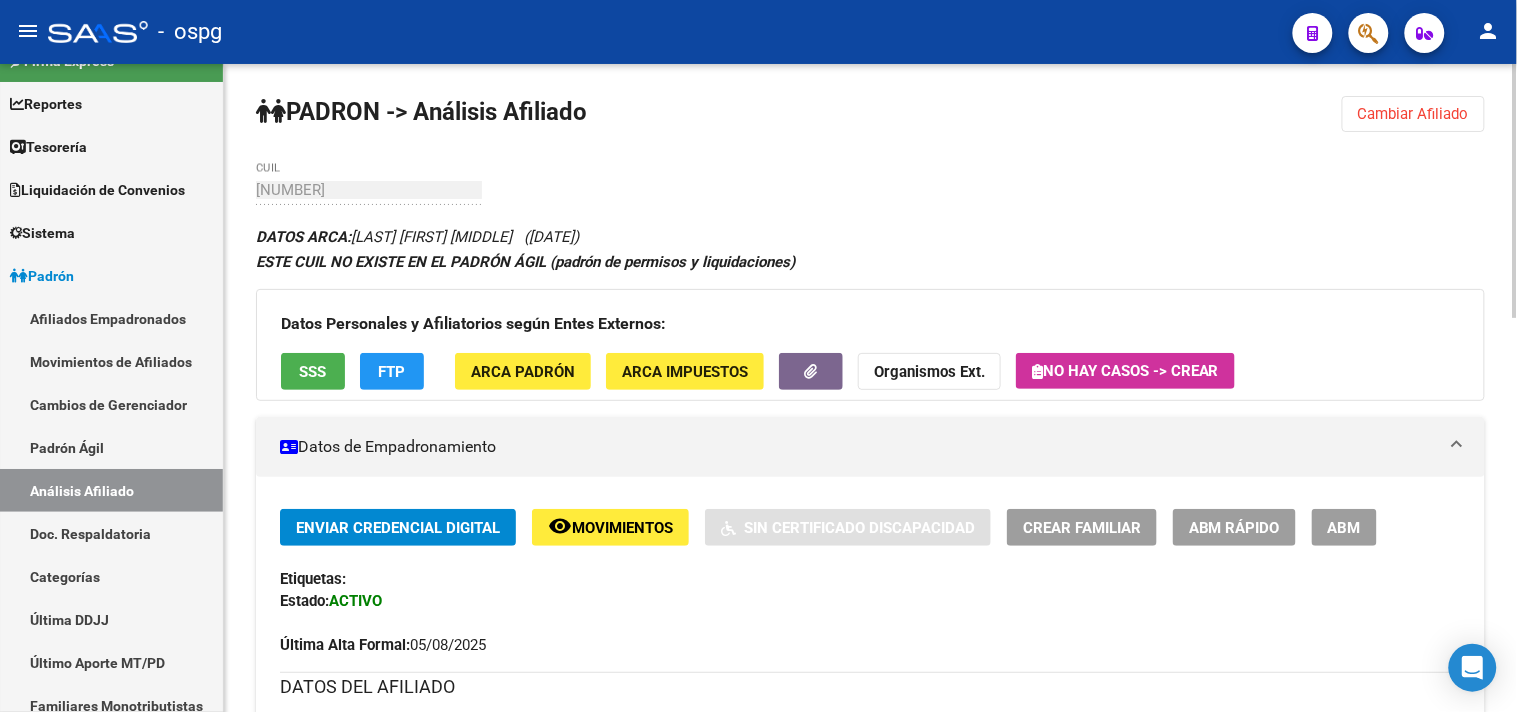 click on "ABM" at bounding box center (1344, 527) 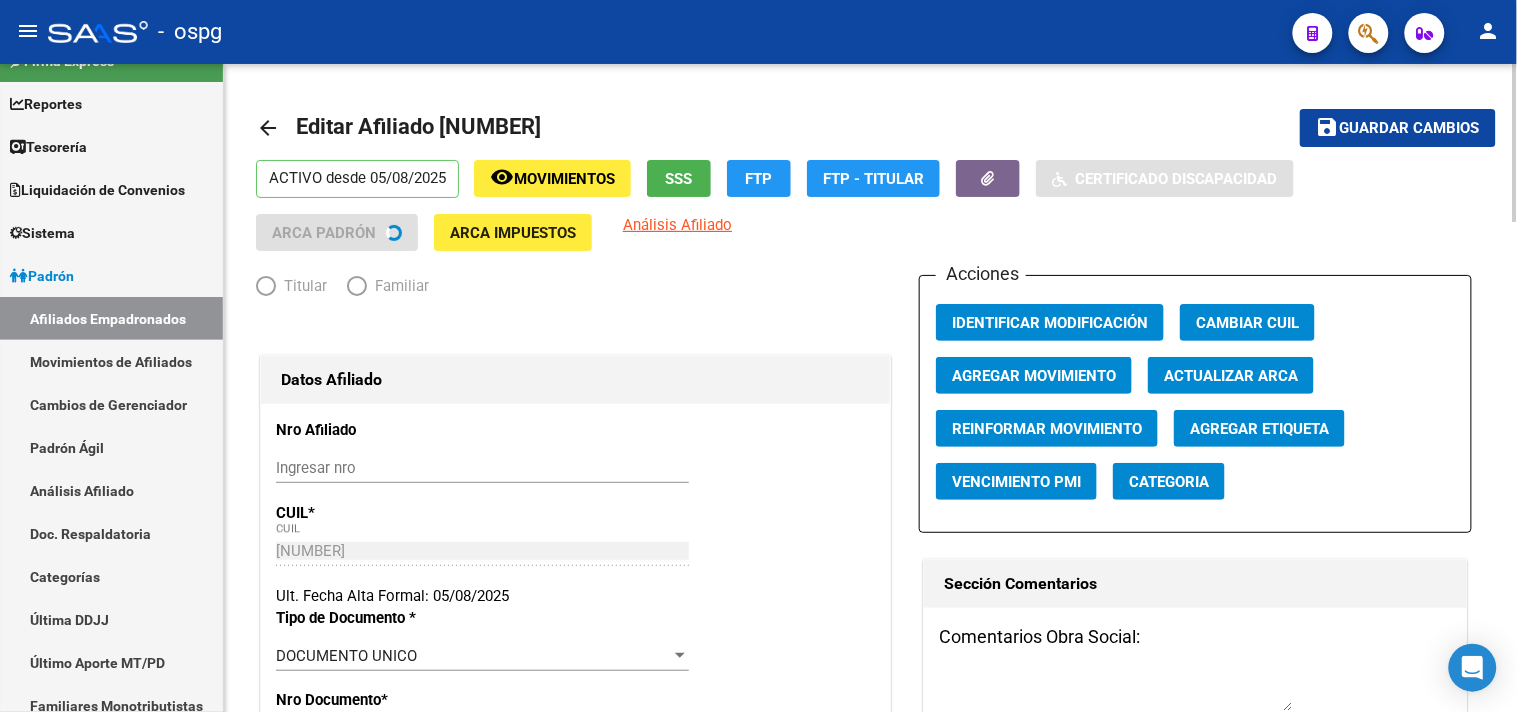 radio on "true" 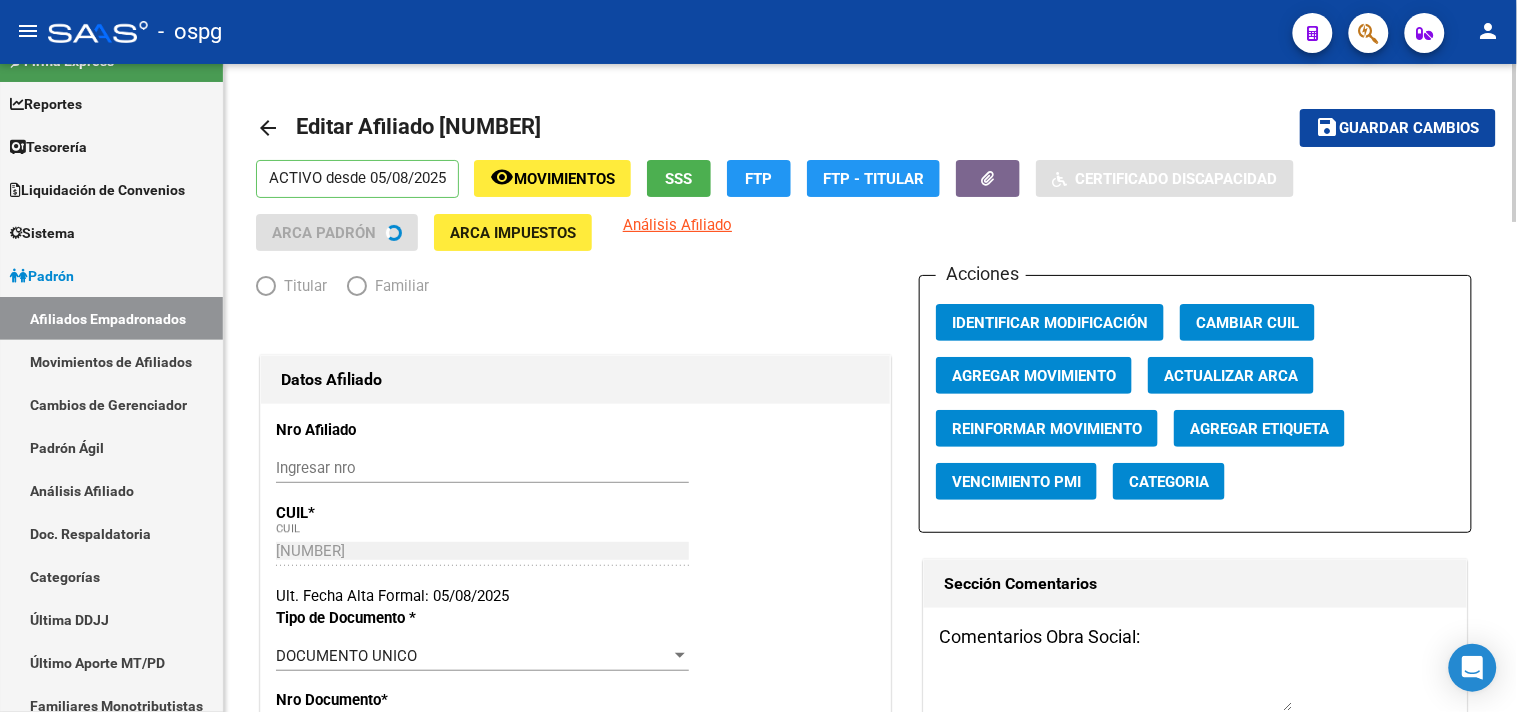 type on "30-70048023-9" 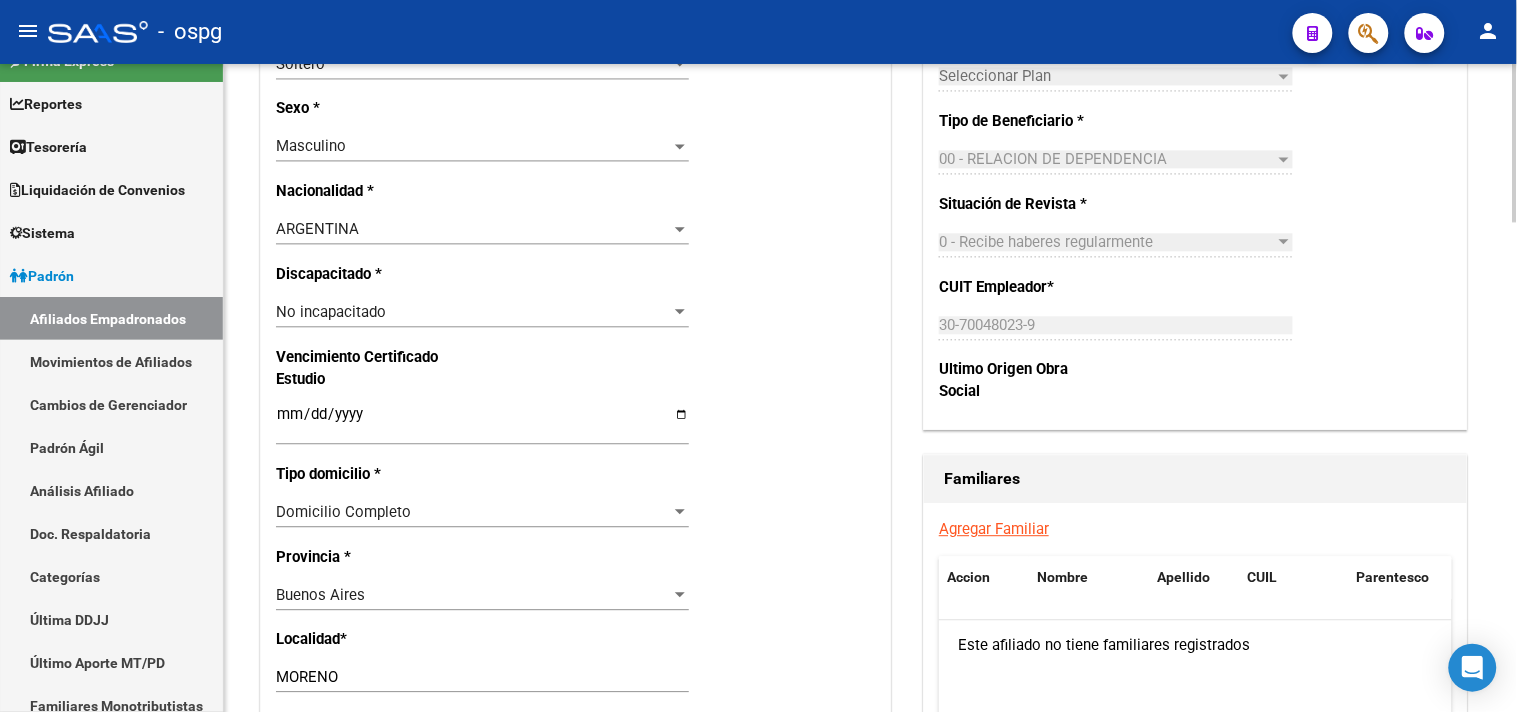 scroll, scrollTop: 1111, scrollLeft: 0, axis: vertical 